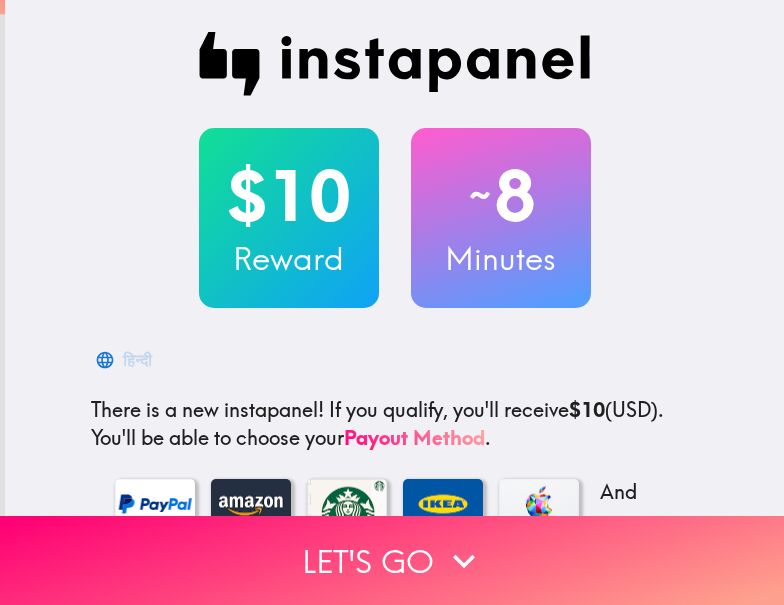 scroll, scrollTop: 0, scrollLeft: 0, axis: both 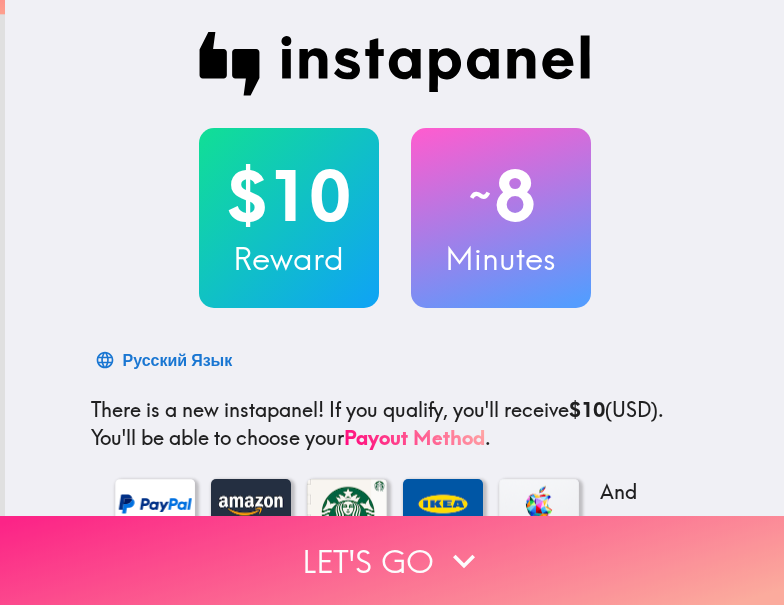 click on "Let's go" at bounding box center [392, 560] 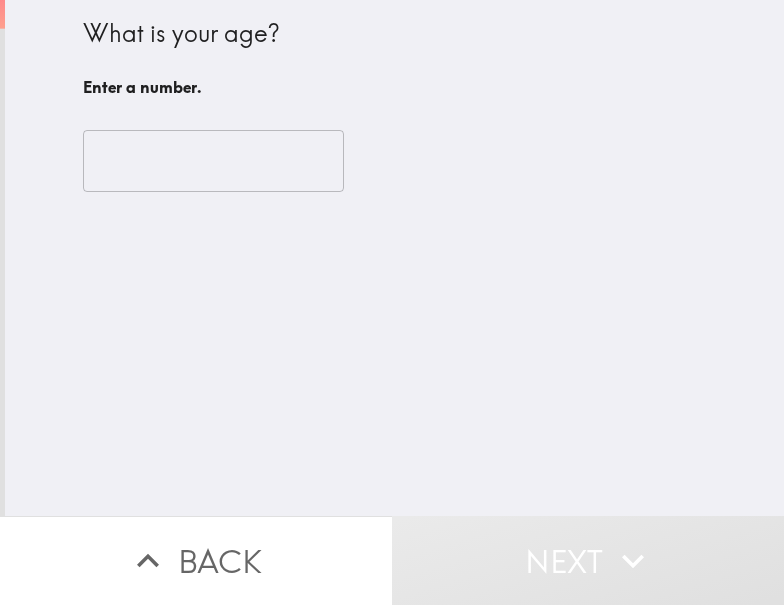 click at bounding box center [213, 161] 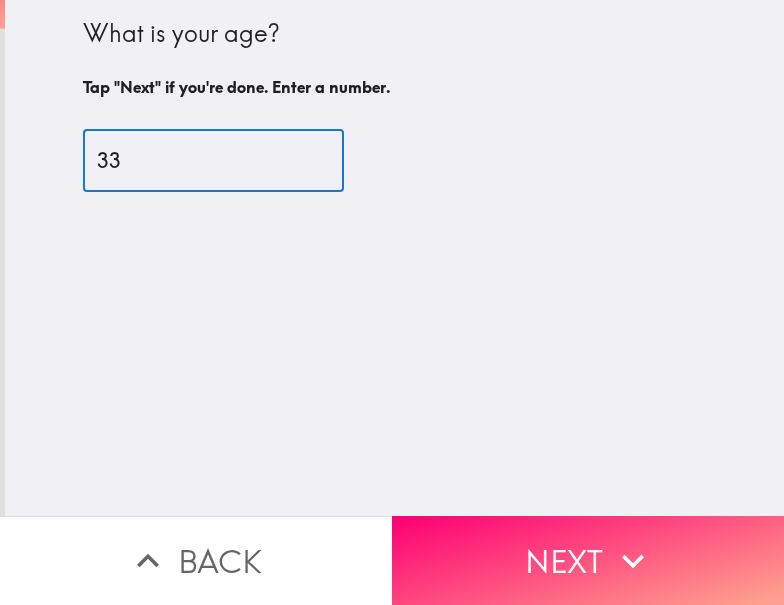 type on "33" 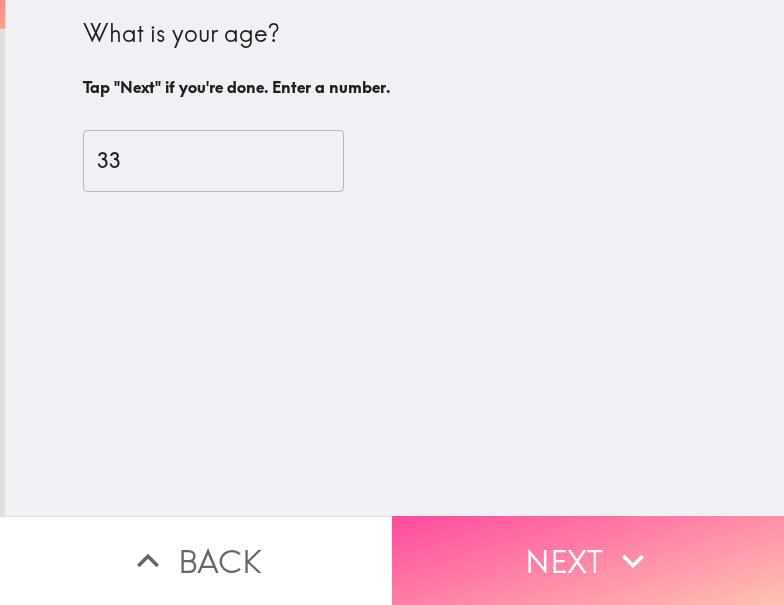 drag, startPoint x: 642, startPoint y: 518, endPoint x: 528, endPoint y: 593, distance: 136.45879 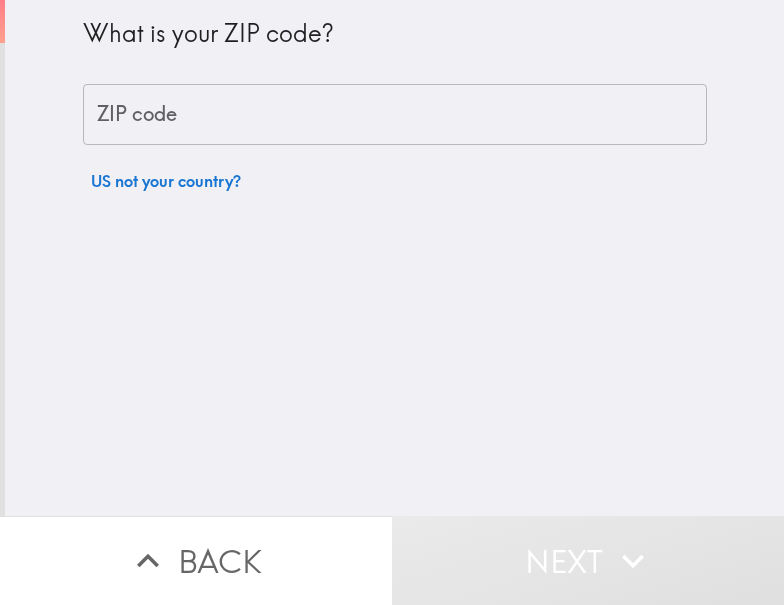 click on "ZIP code" at bounding box center (395, 115) 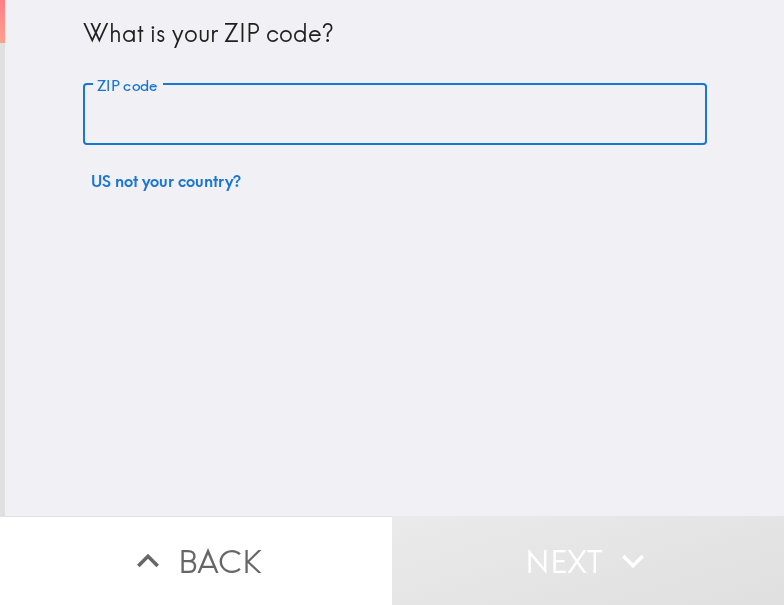 paste on "[POSTAL_CODE]" 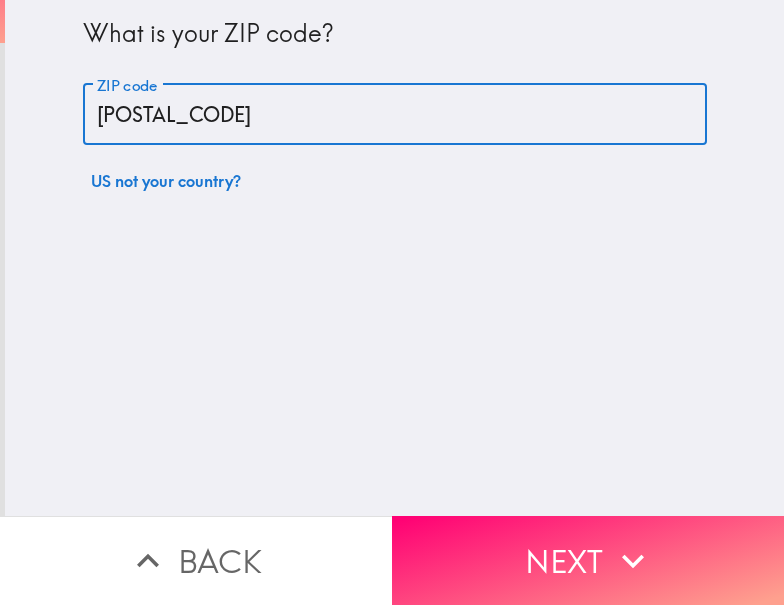 type on "[POSTAL_CODE]" 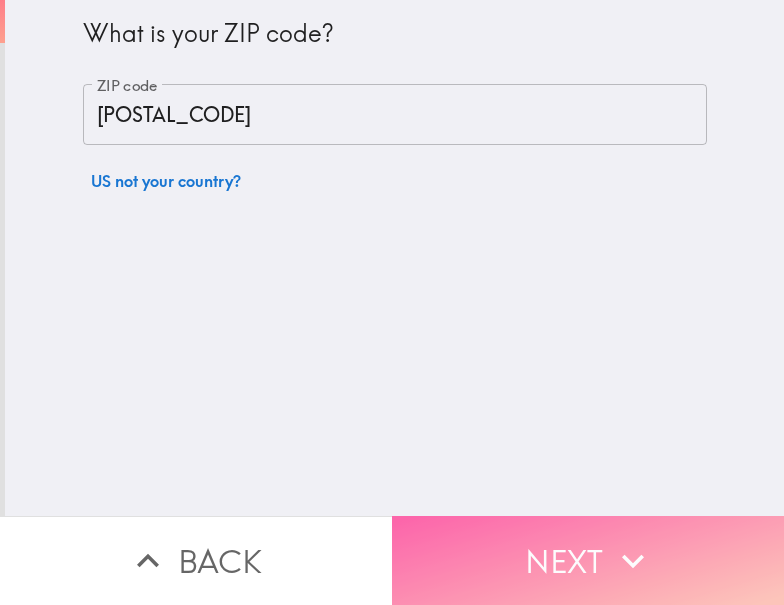 click on "Next" at bounding box center [588, 560] 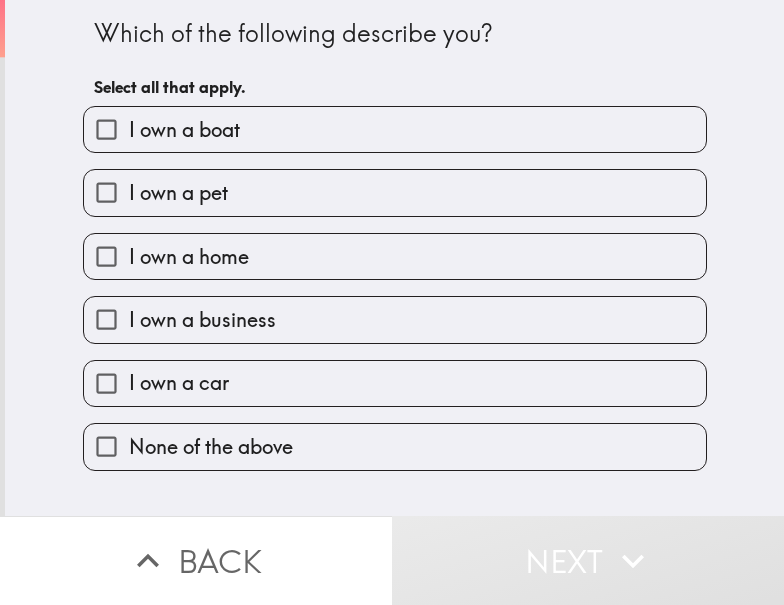 click on "I own a car" at bounding box center (395, 383) 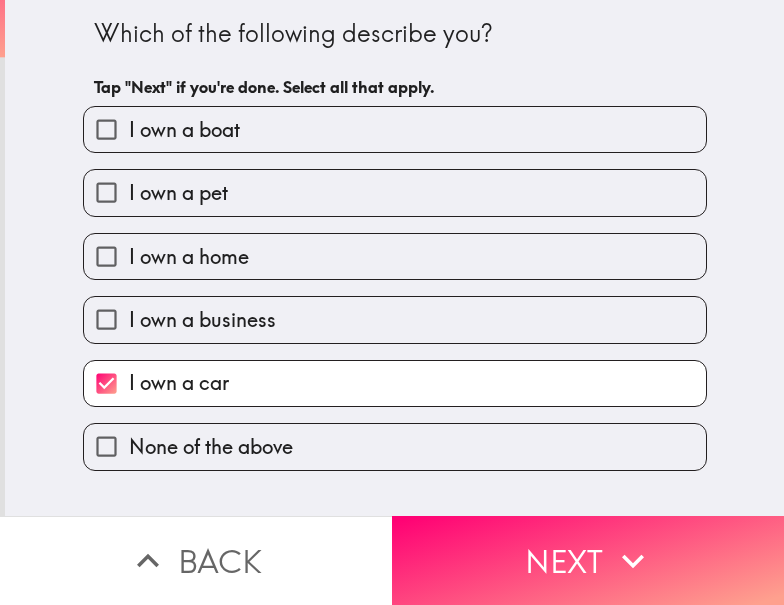 click on "I own a business" at bounding box center [202, 320] 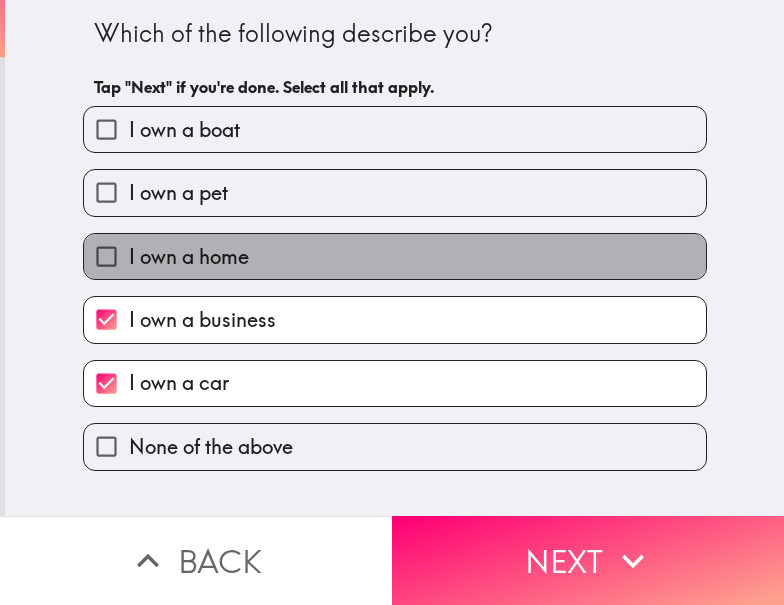 click on "I own a home" at bounding box center [189, 257] 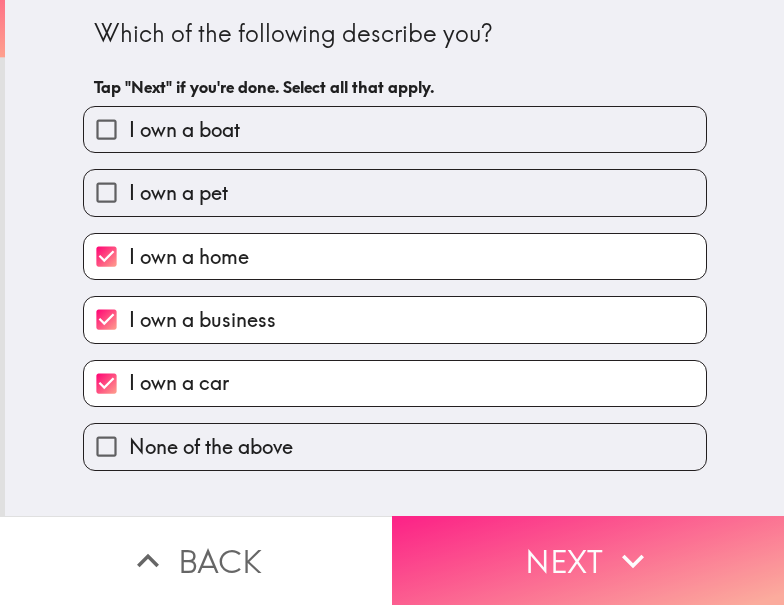 click on "Next" at bounding box center [588, 560] 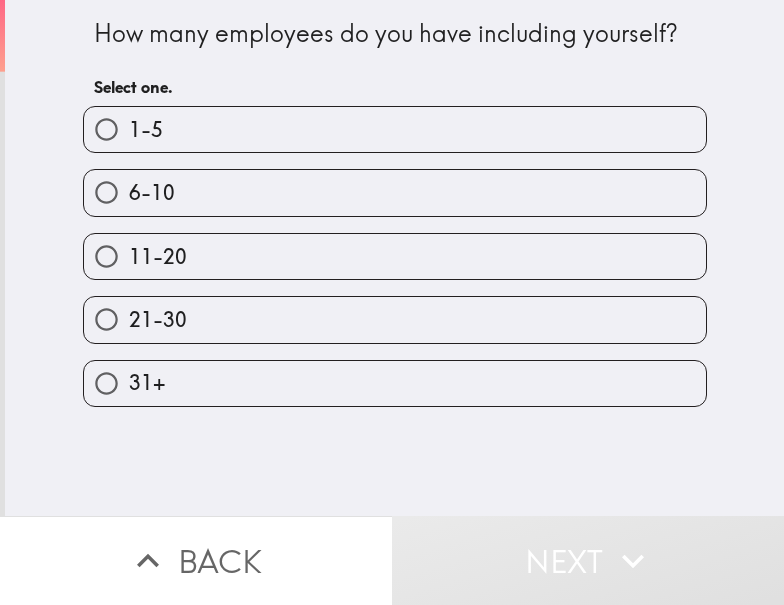 click on "1-5" at bounding box center [395, 129] 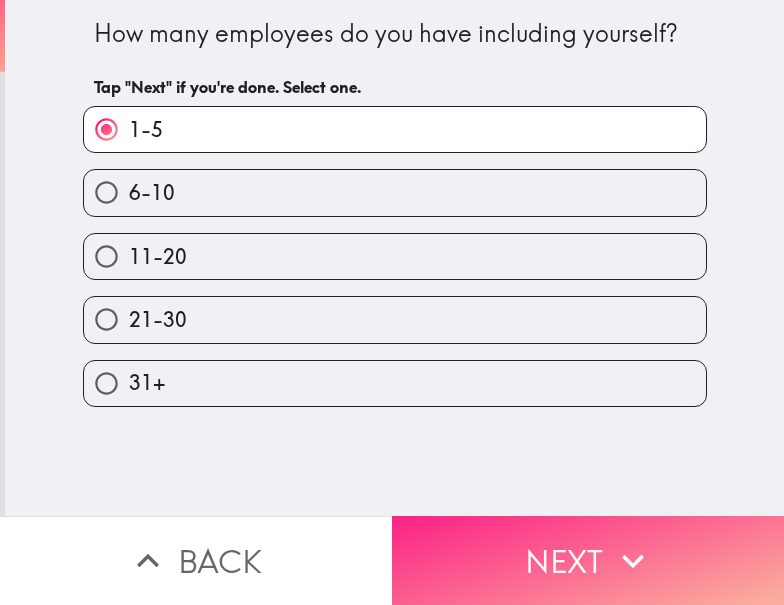 click on "Next" at bounding box center (588, 560) 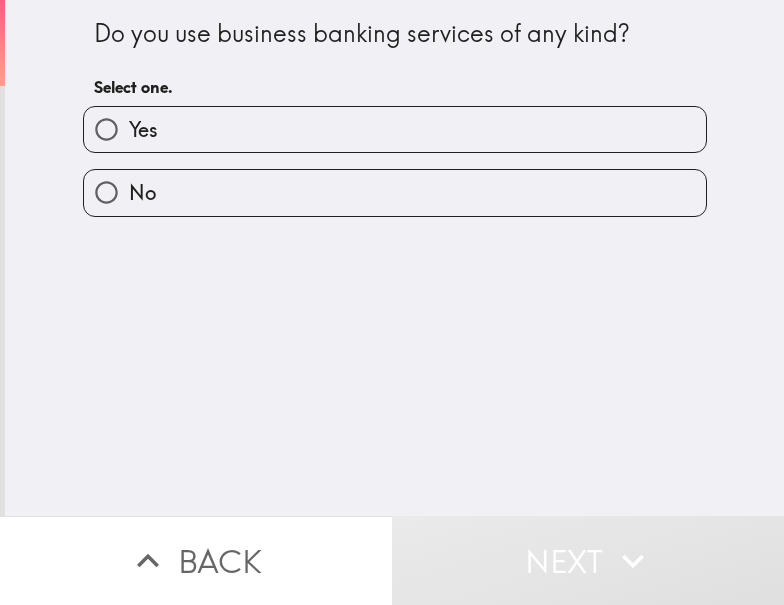 click on "Yes" at bounding box center (395, 129) 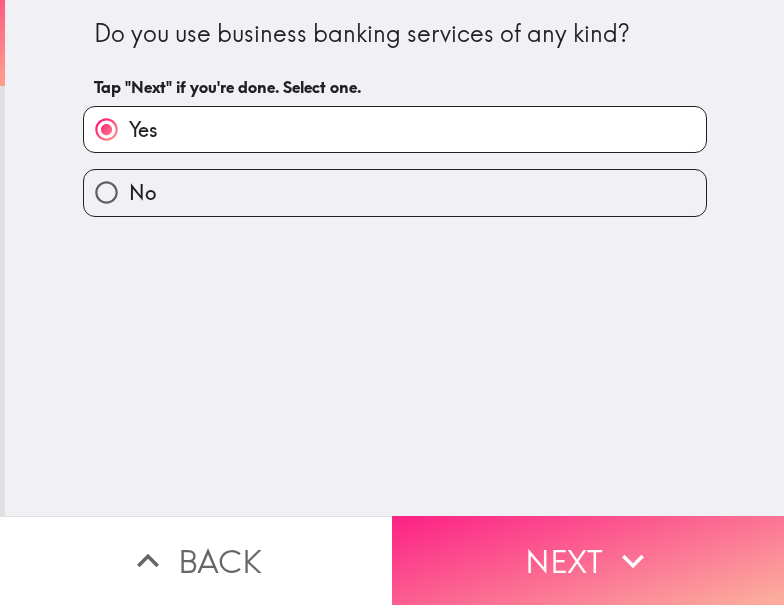 click on "Next" at bounding box center [588, 560] 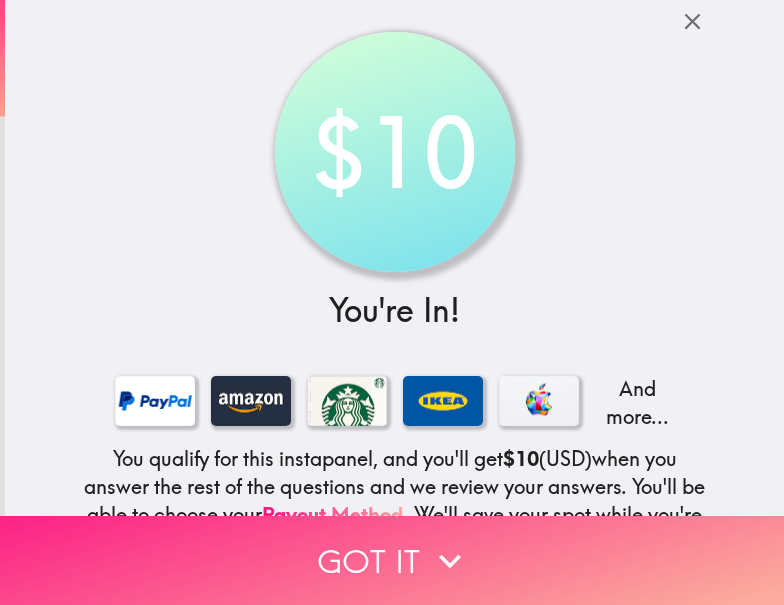 click on "Got it" at bounding box center (392, 560) 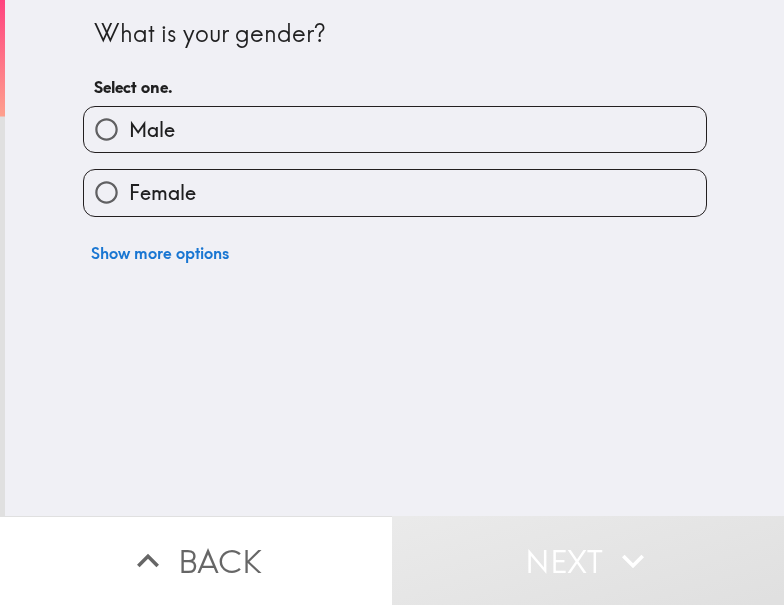 click on "Male" at bounding box center (395, 129) 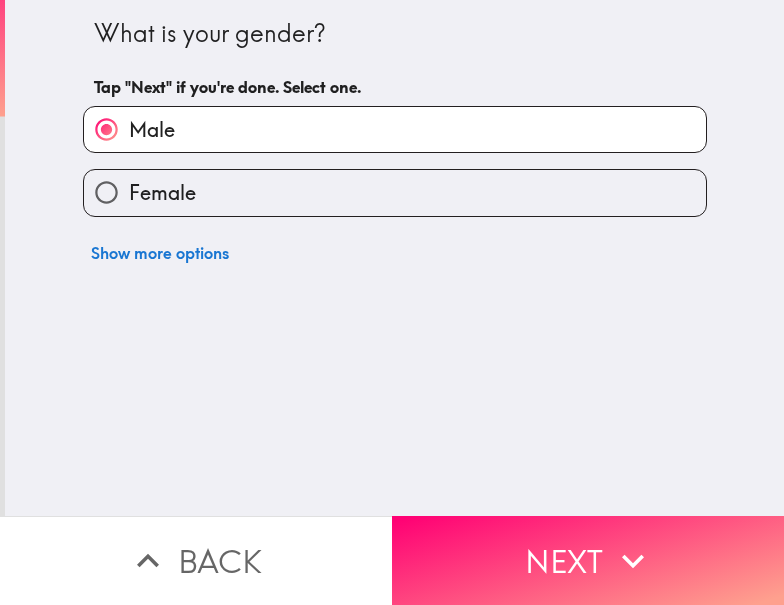 drag, startPoint x: 440, startPoint y: 541, endPoint x: 292, endPoint y: 593, distance: 156.86937 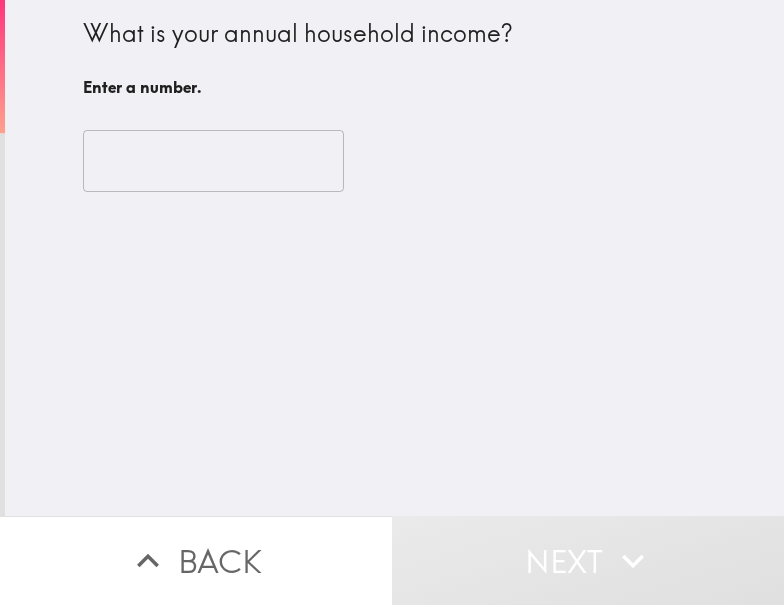 click at bounding box center (213, 161) 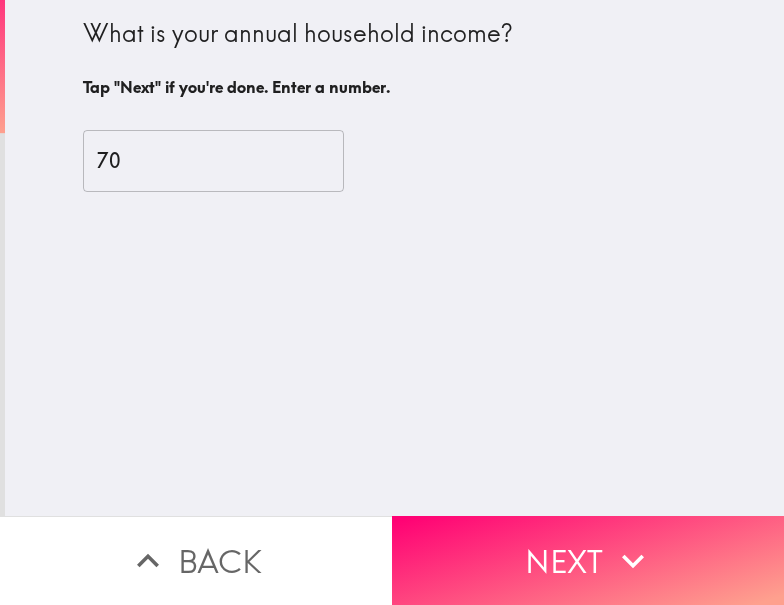 click on "70" at bounding box center [213, 161] 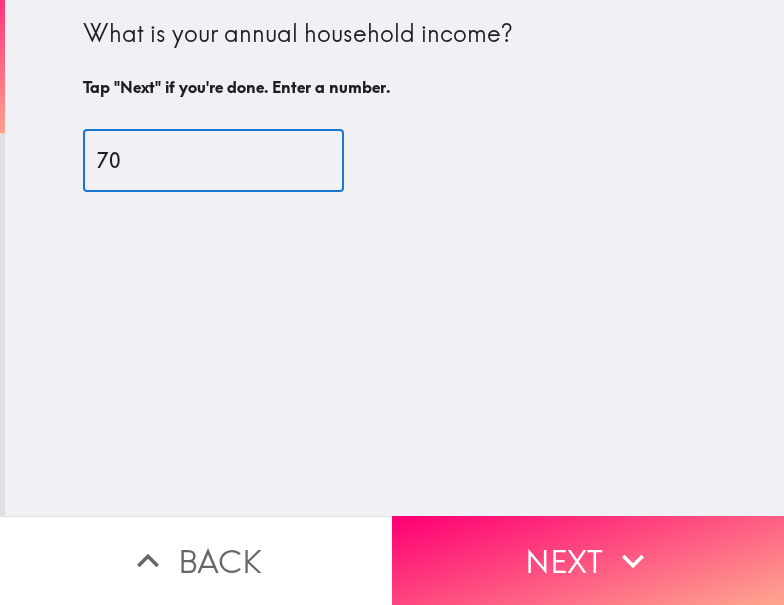 click on "70" at bounding box center [213, 161] 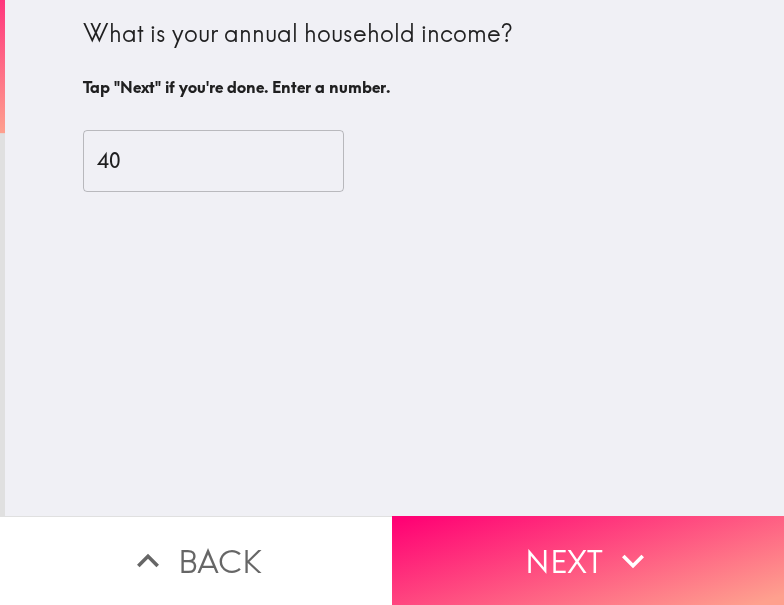 click on "40" at bounding box center [213, 161] 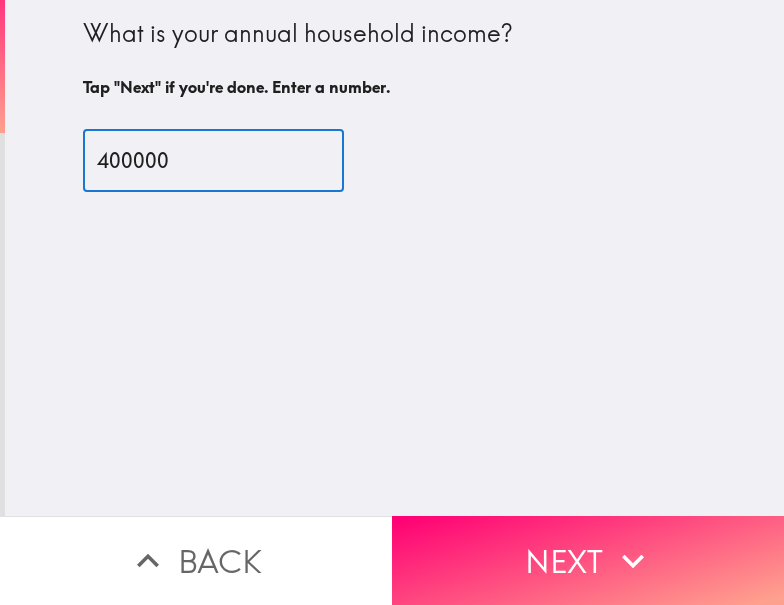type on "400000" 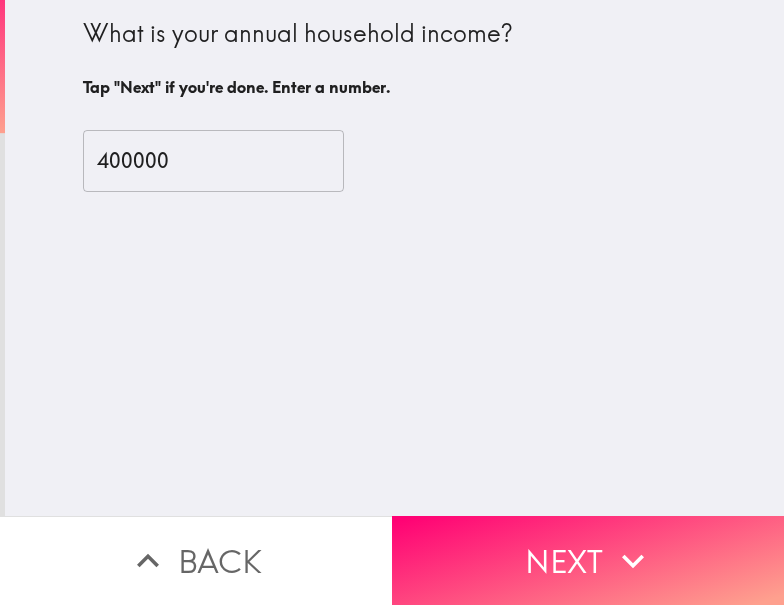 drag, startPoint x: 592, startPoint y: 525, endPoint x: 396, endPoint y: 601, distance: 210.21893 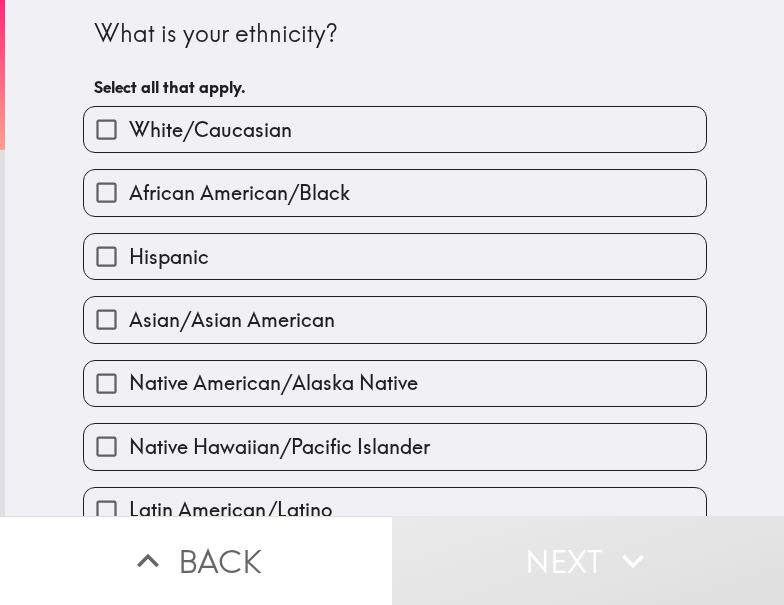 drag, startPoint x: 198, startPoint y: 119, endPoint x: 168, endPoint y: 119, distance: 30 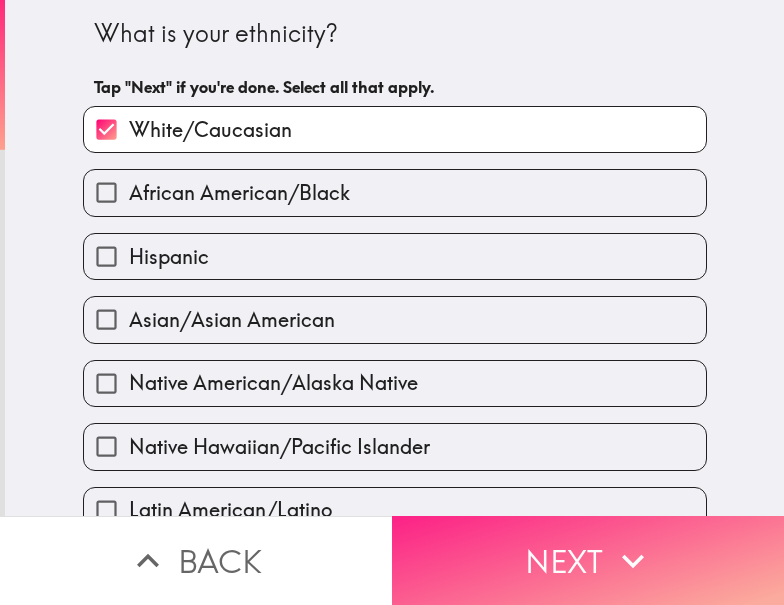 drag, startPoint x: 506, startPoint y: 543, endPoint x: 395, endPoint y: 569, distance: 114.00439 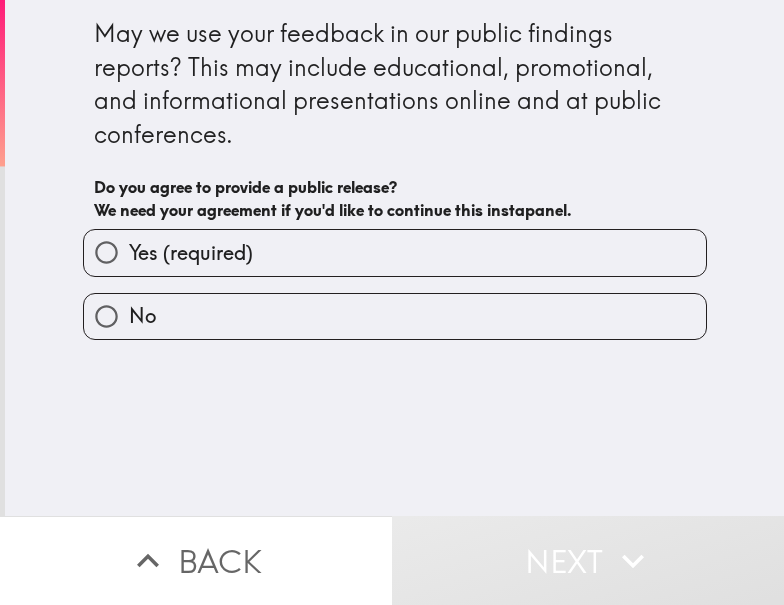 drag, startPoint x: 311, startPoint y: 250, endPoint x: 354, endPoint y: 278, distance: 51.312767 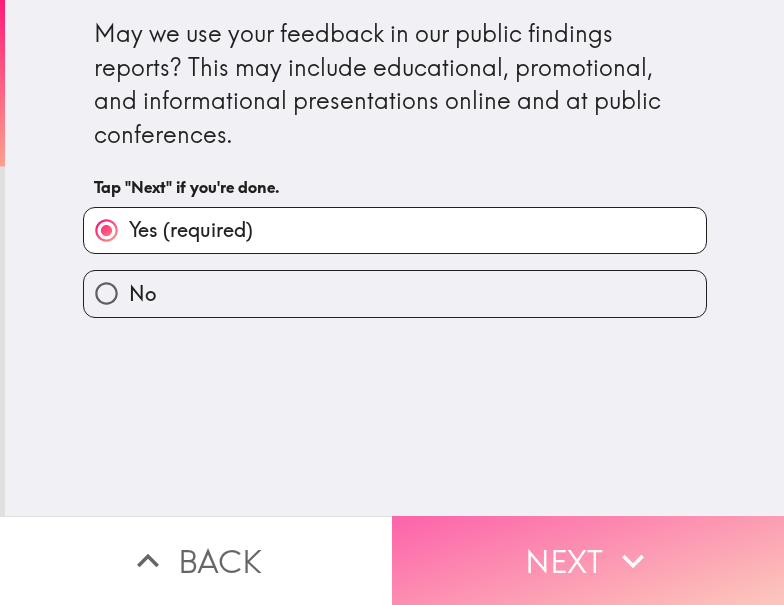 click on "Next" at bounding box center [588, 560] 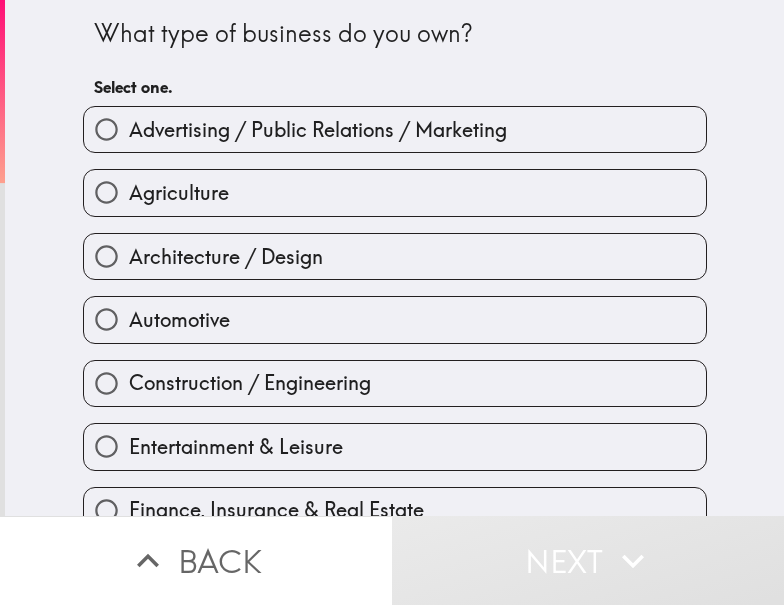 click on "Architecture / Design" at bounding box center [226, 257] 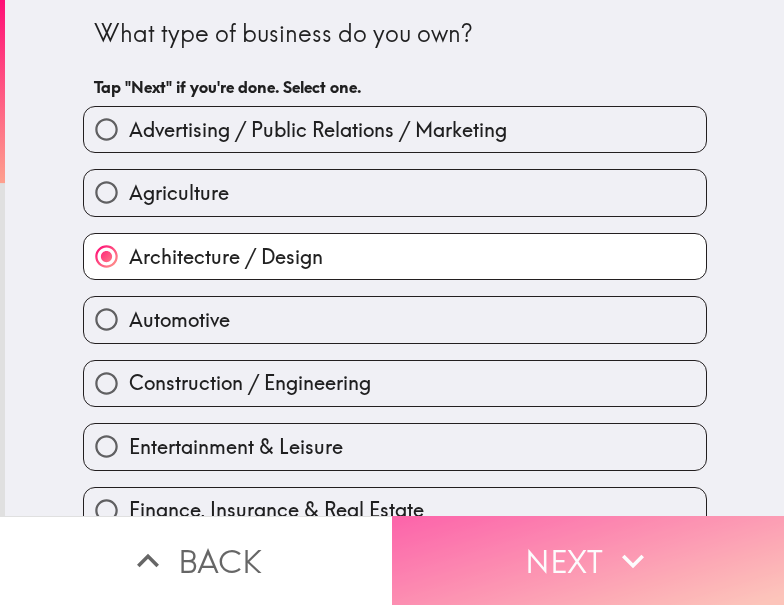 click on "Next" at bounding box center (588, 560) 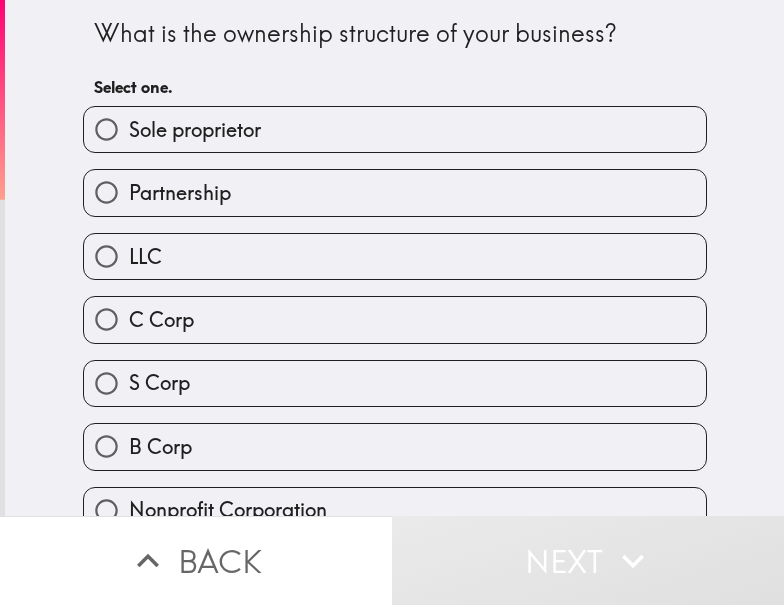 type 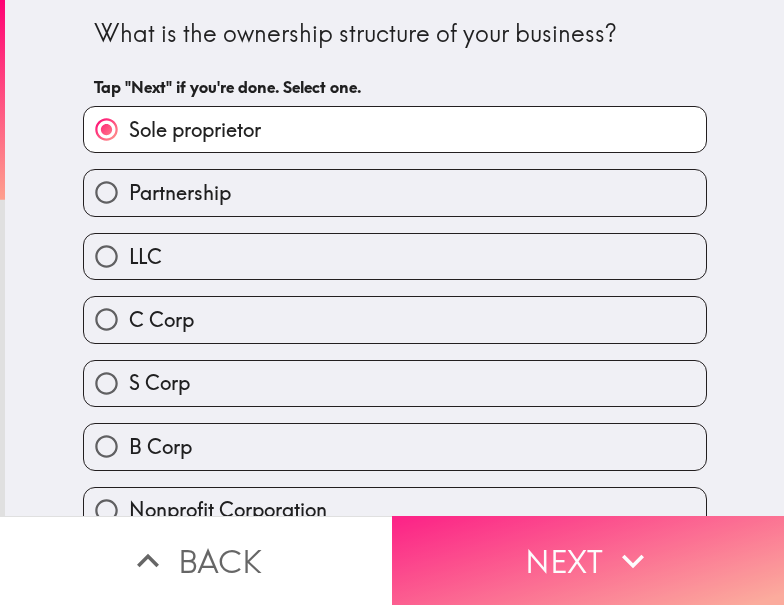 click on "Next" at bounding box center [588, 560] 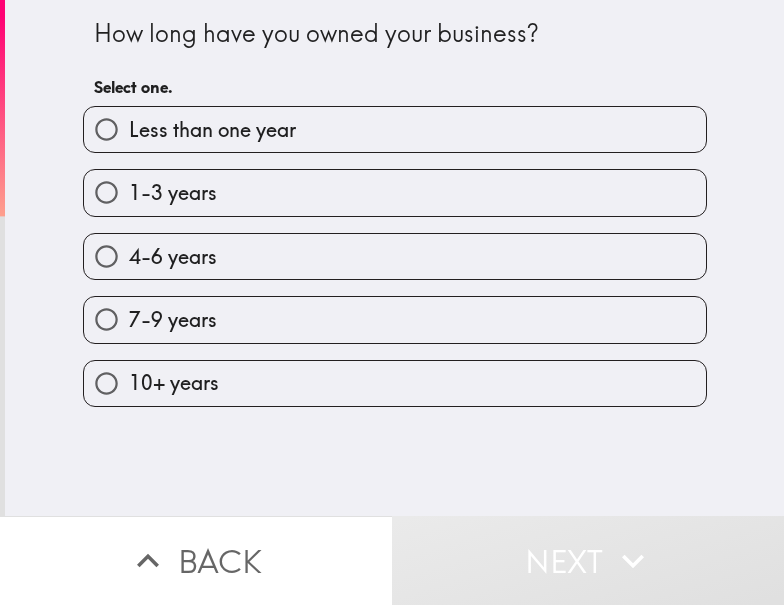 click on "4-6 years" at bounding box center [395, 256] 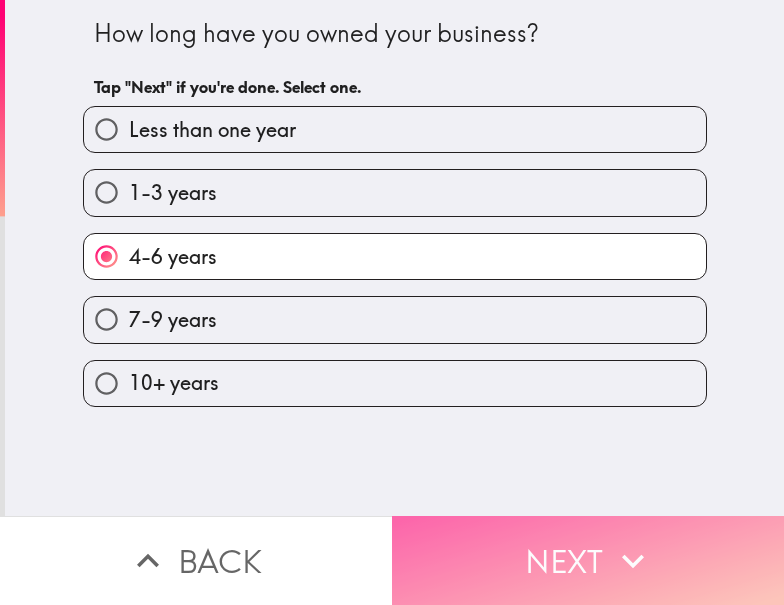 click on "Next" at bounding box center [588, 560] 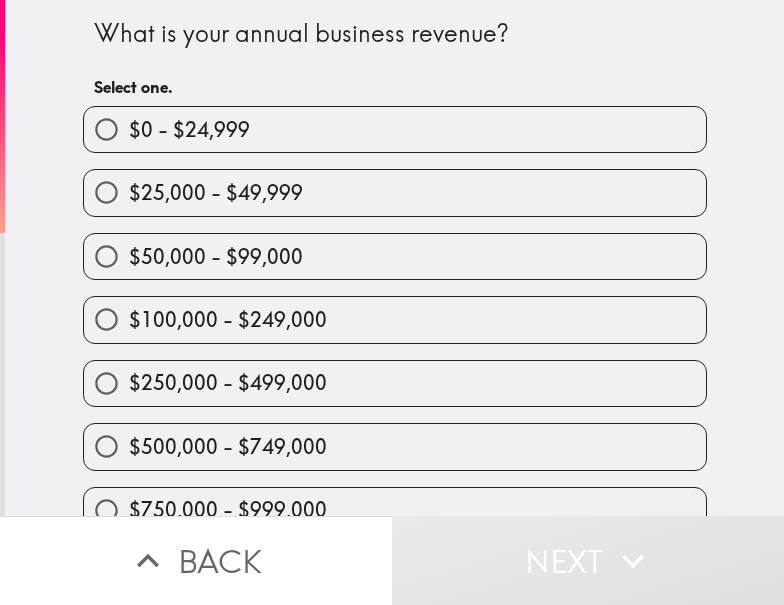 click on "$250,000 - $499,000" at bounding box center [395, 383] 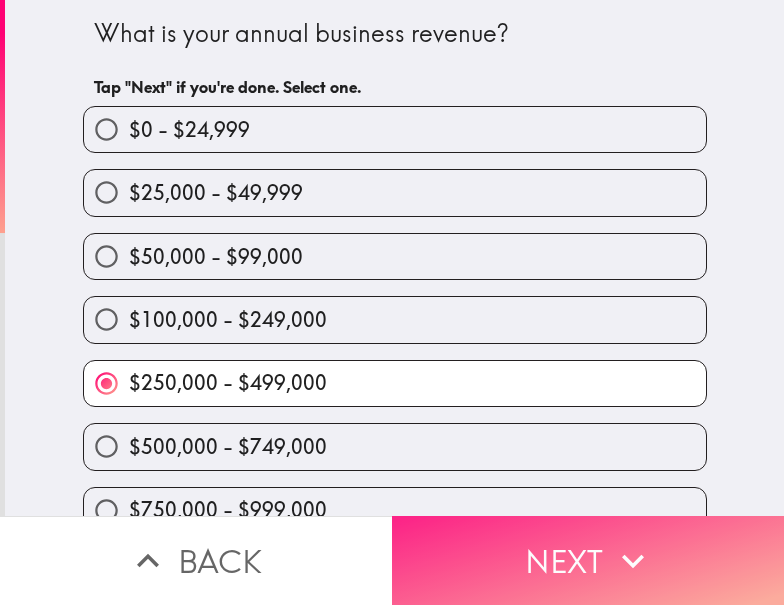 click 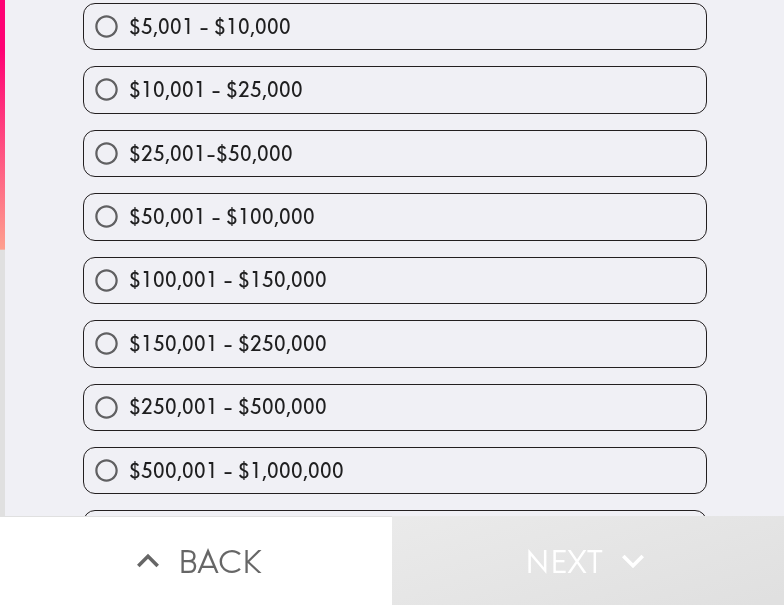 scroll, scrollTop: 259, scrollLeft: 0, axis: vertical 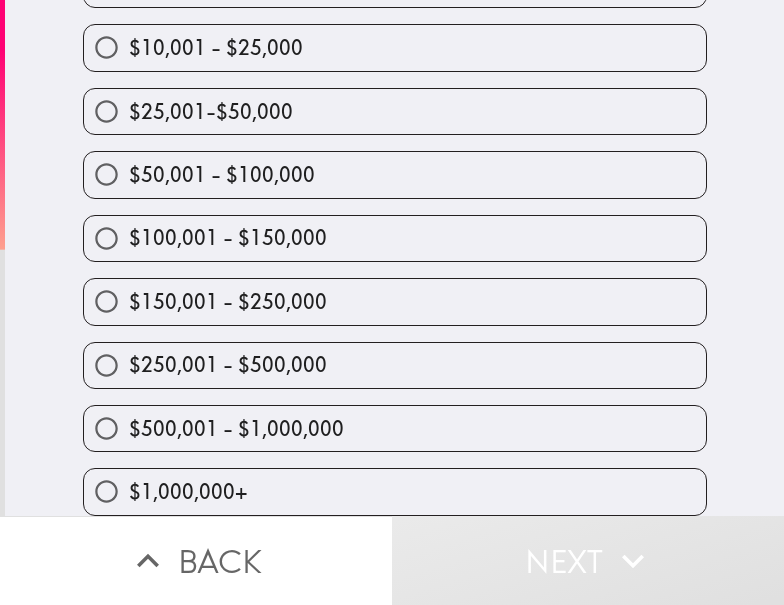 drag, startPoint x: 296, startPoint y: 279, endPoint x: 309, endPoint y: 346, distance: 68.24954 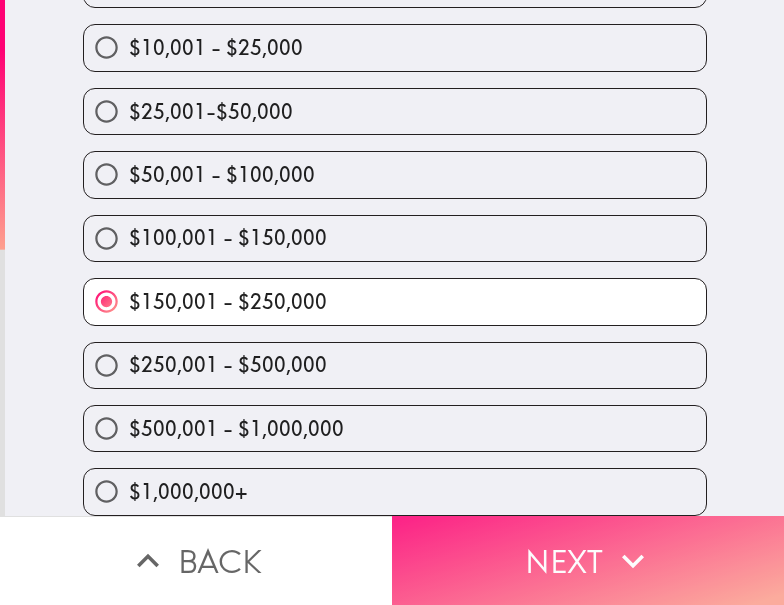 click on "Next" at bounding box center (588, 560) 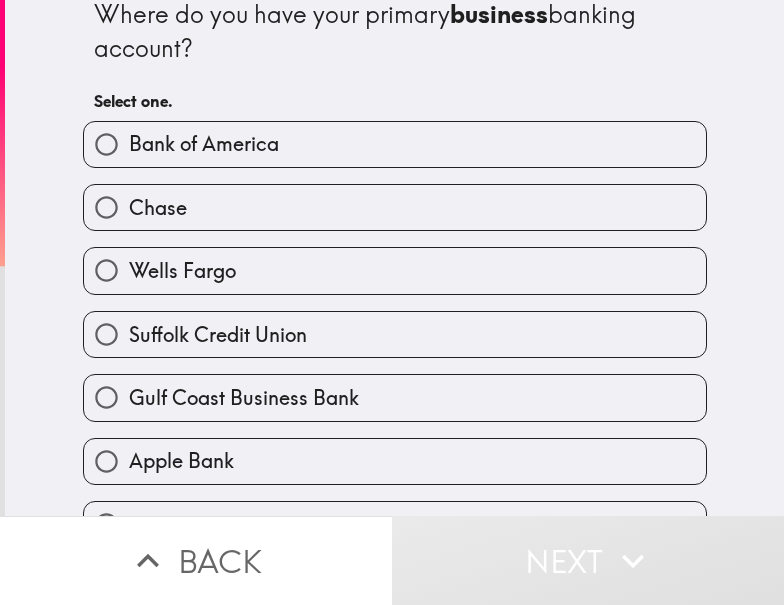 click on "Chase" at bounding box center [395, 207] 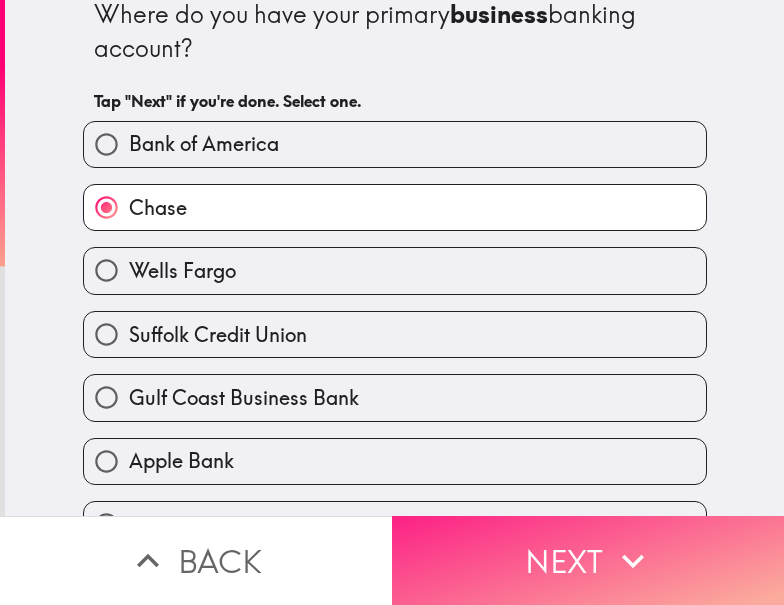 click on "Next" at bounding box center [588, 560] 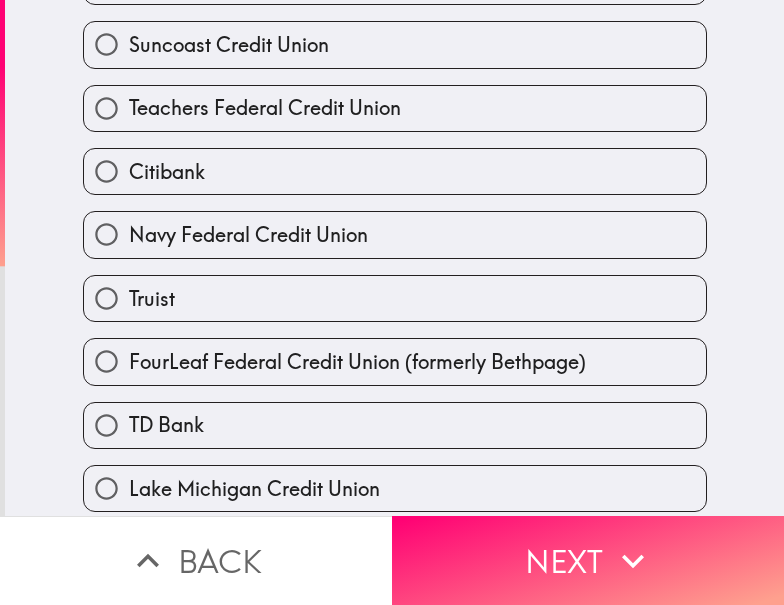 scroll, scrollTop: 0, scrollLeft: 0, axis: both 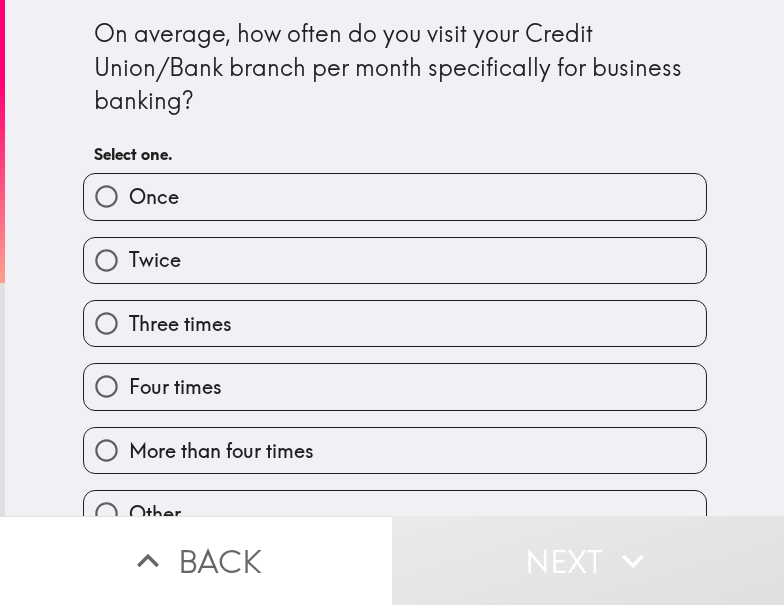 click on "Three times" at bounding box center (387, 315) 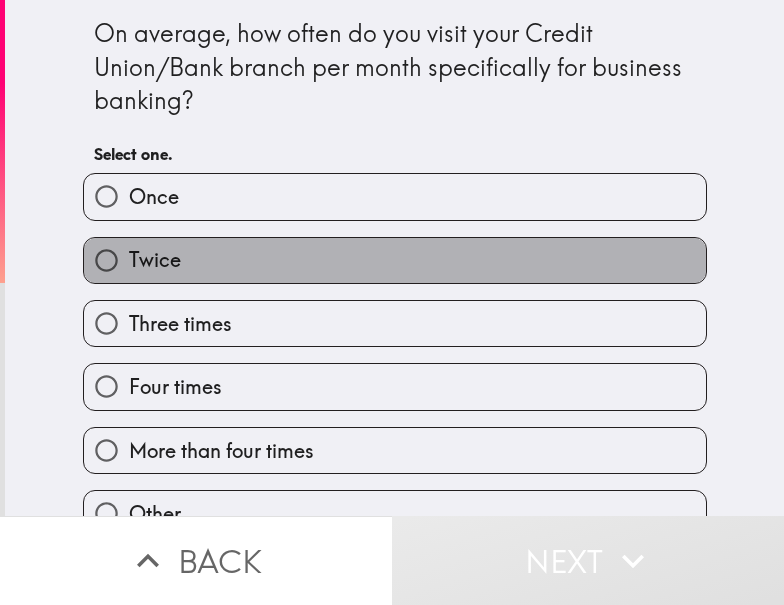 click on "Twice" at bounding box center [395, 260] 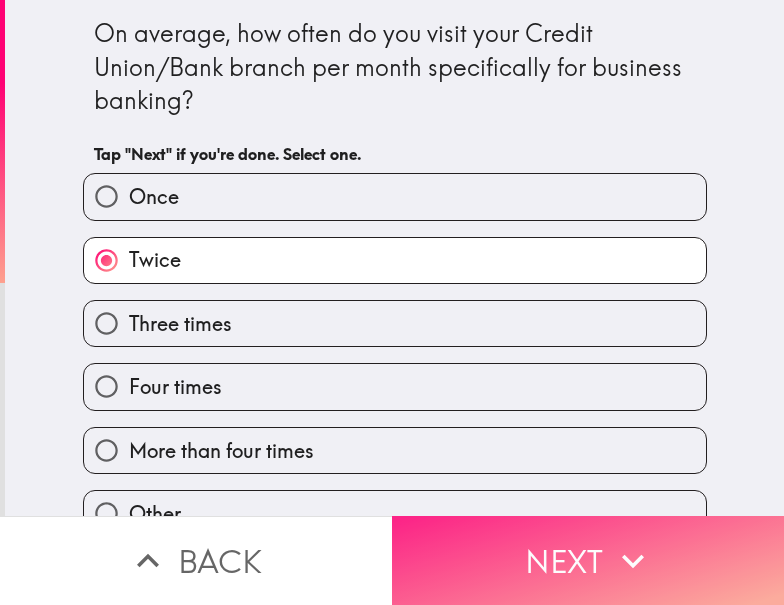 click 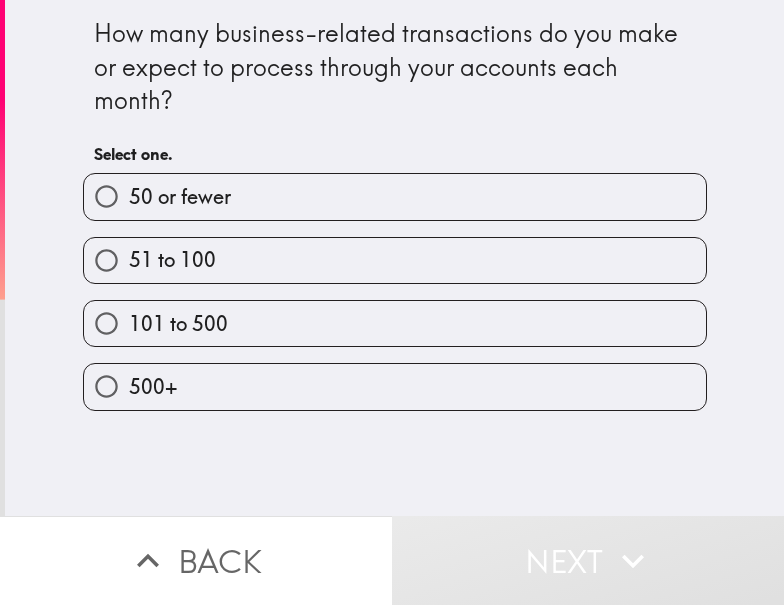 drag, startPoint x: 304, startPoint y: 266, endPoint x: 262, endPoint y: 273, distance: 42.579338 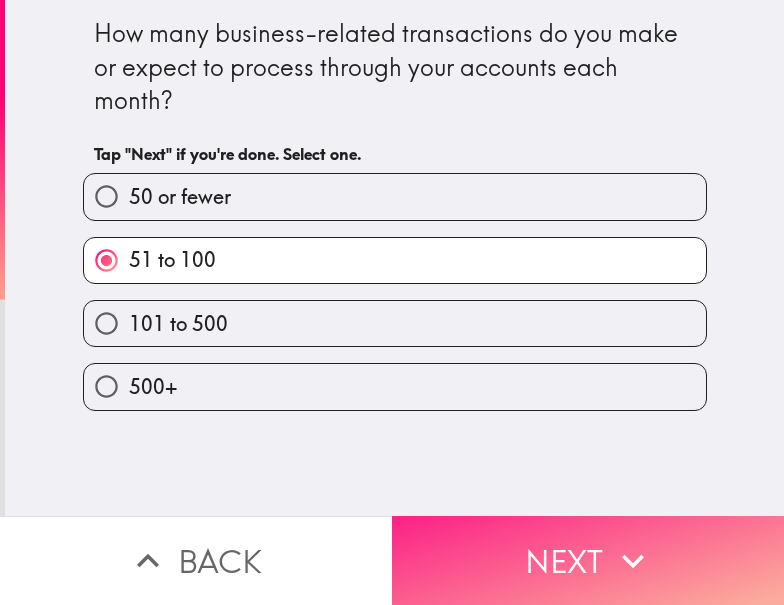 click on "Next" at bounding box center [588, 560] 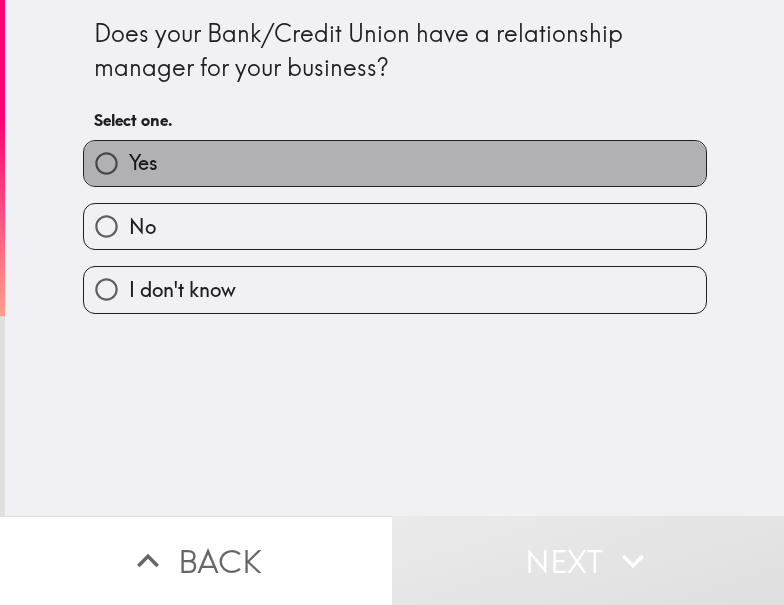 drag, startPoint x: 345, startPoint y: 161, endPoint x: 71, endPoint y: 424, distance: 379.796 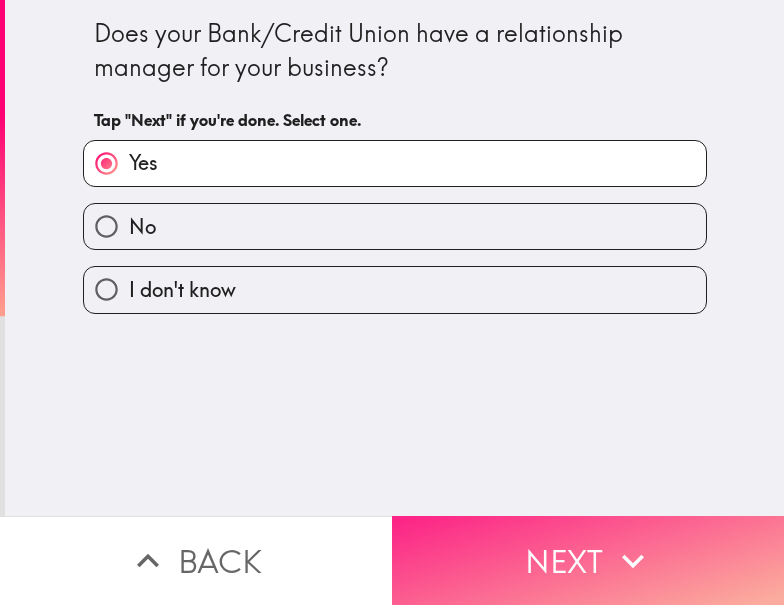 click on "Next" at bounding box center (588, 560) 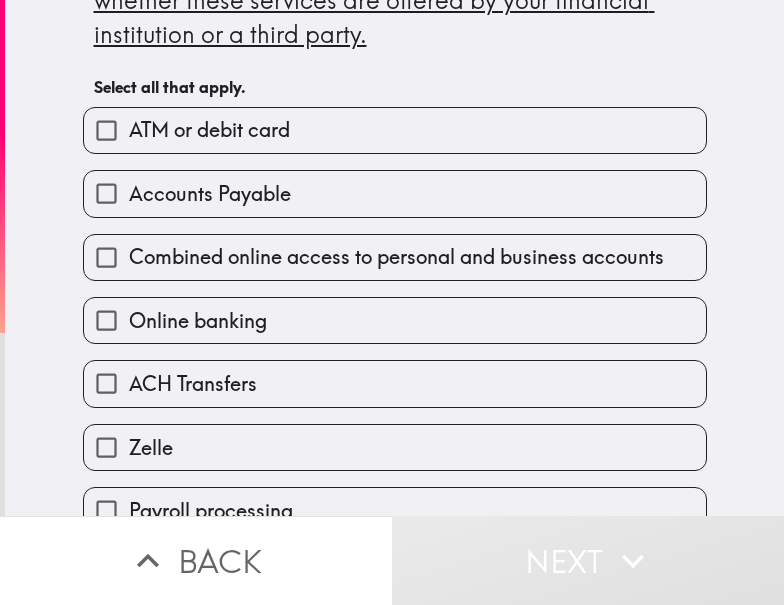 scroll, scrollTop: 200, scrollLeft: 0, axis: vertical 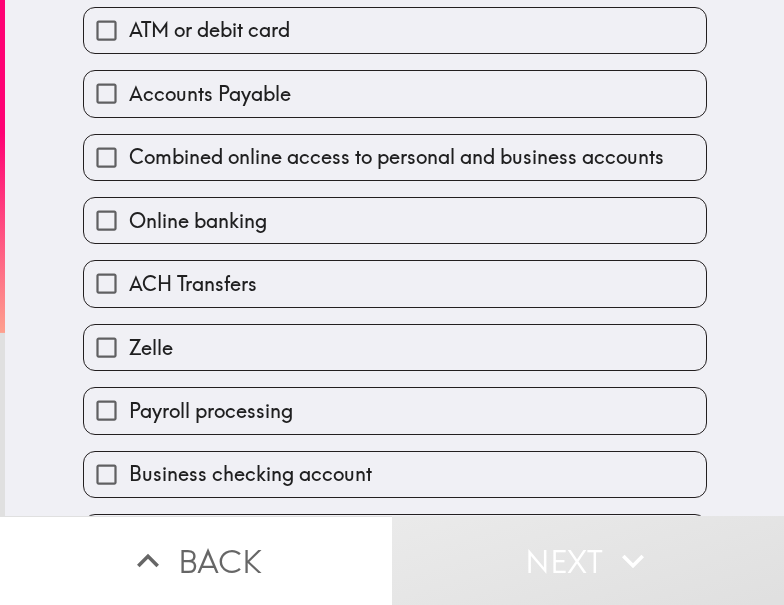 click on "ACH Transfers" at bounding box center [395, 283] 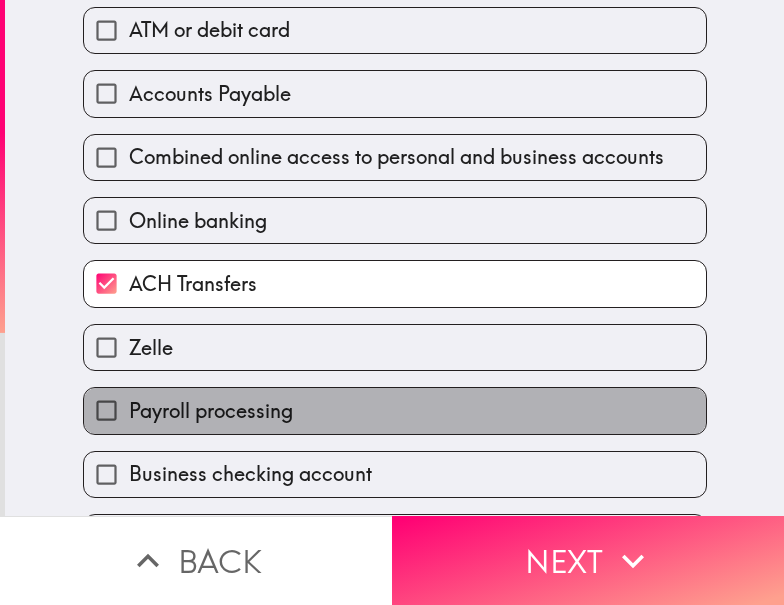 click on "Payroll processing" at bounding box center [211, 411] 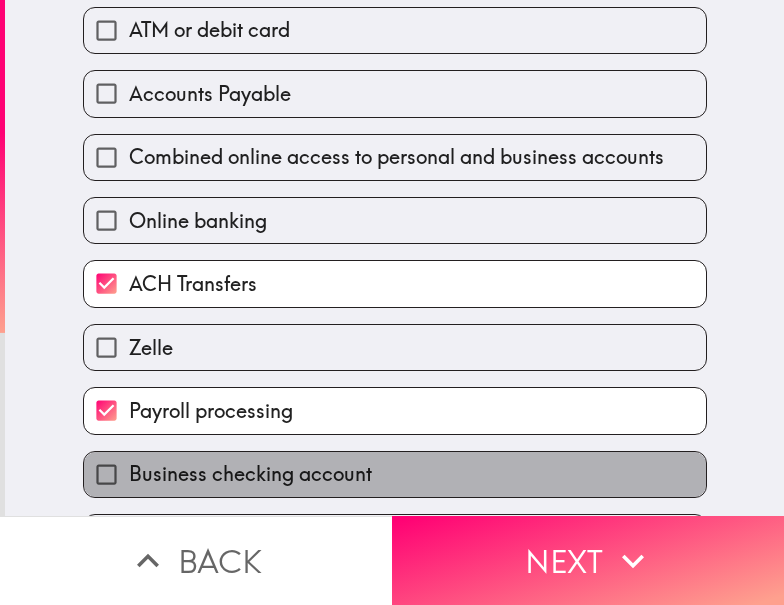 click on "Business checking account" at bounding box center [250, 474] 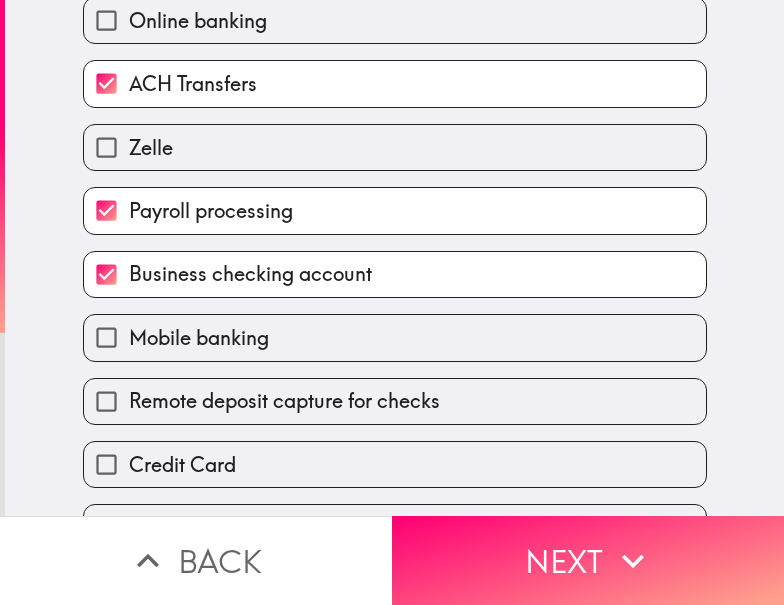 scroll, scrollTop: 700, scrollLeft: 0, axis: vertical 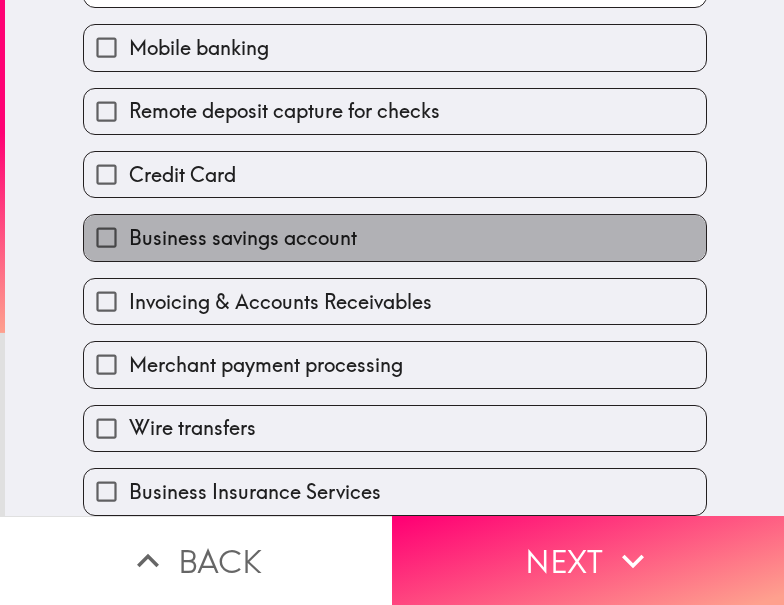 click on "Business savings account" at bounding box center (243, 238) 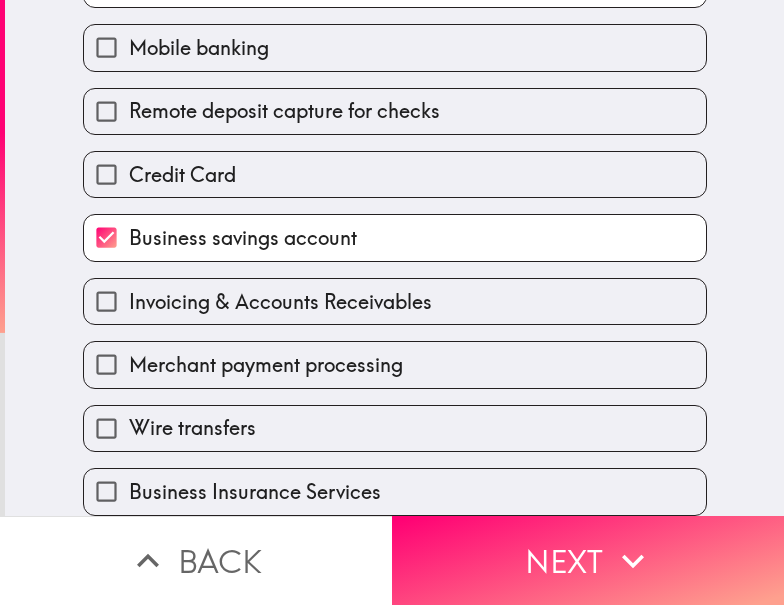 click on "Business Insurance Services" at bounding box center (255, 492) 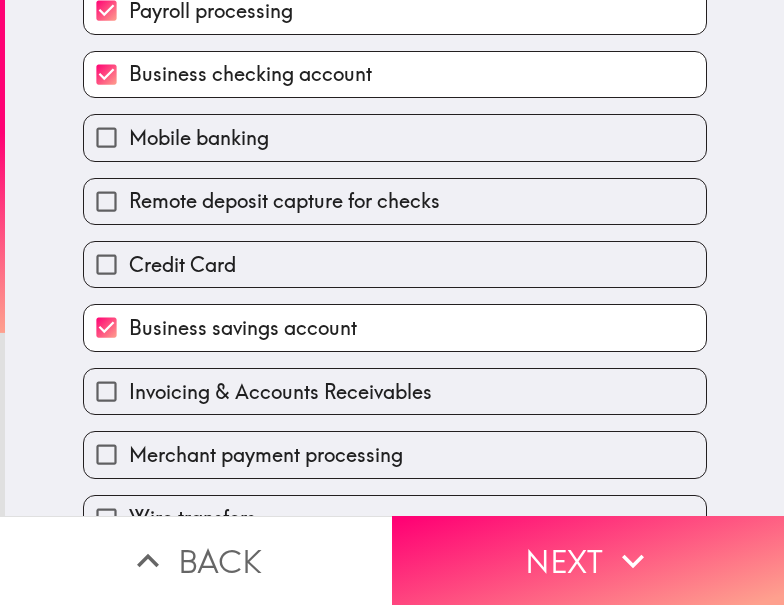 scroll, scrollTop: 707, scrollLeft: 0, axis: vertical 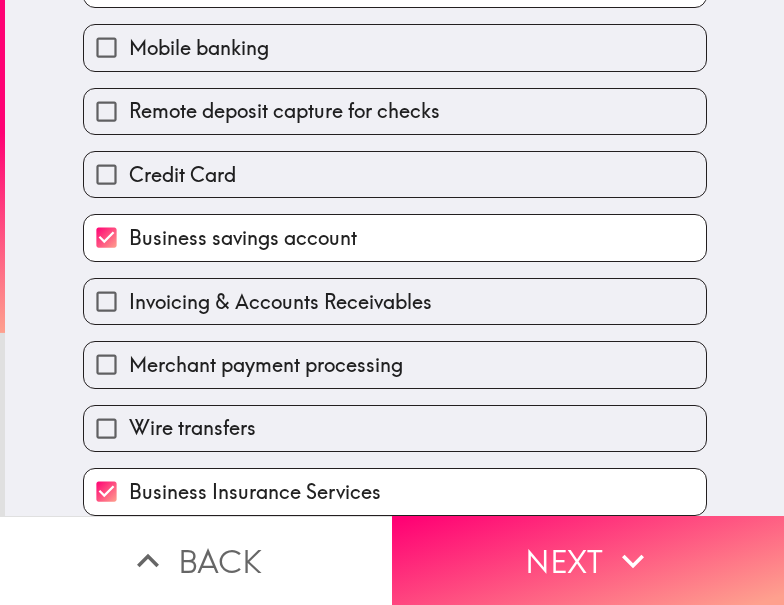 click on "Invoicing & Accounts Receivables" at bounding box center (280, 302) 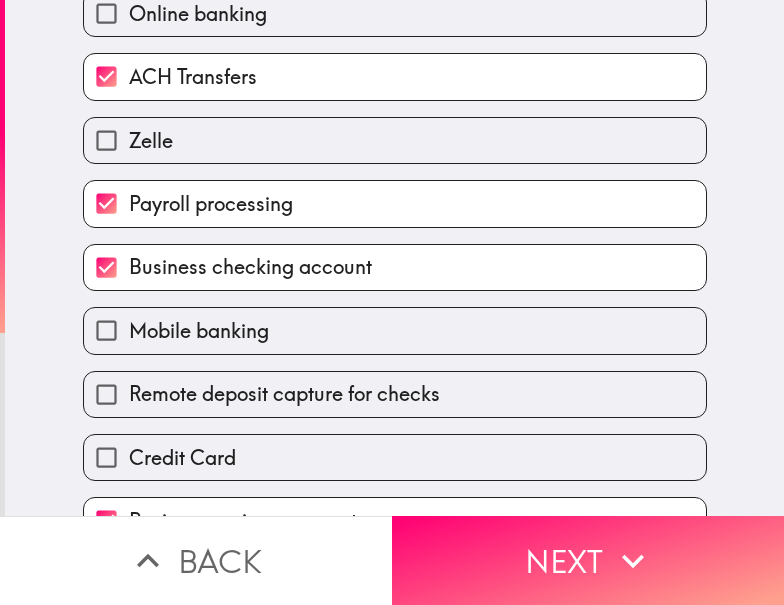 scroll, scrollTop: 707, scrollLeft: 0, axis: vertical 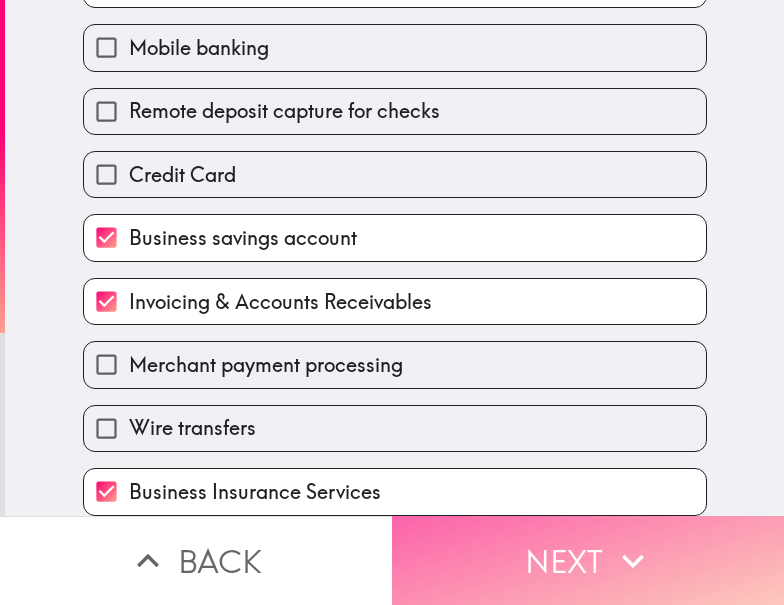 click on "Next" at bounding box center [588, 560] 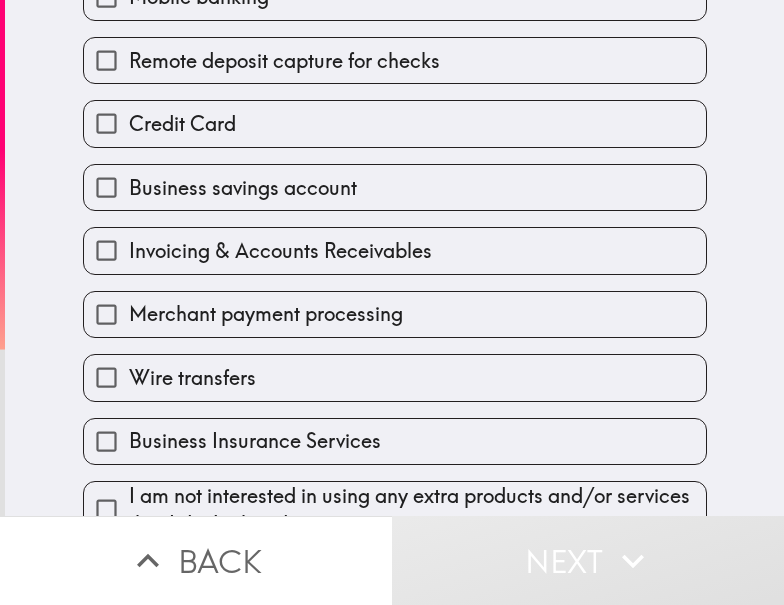 click on "Credit Card" at bounding box center [395, 123] 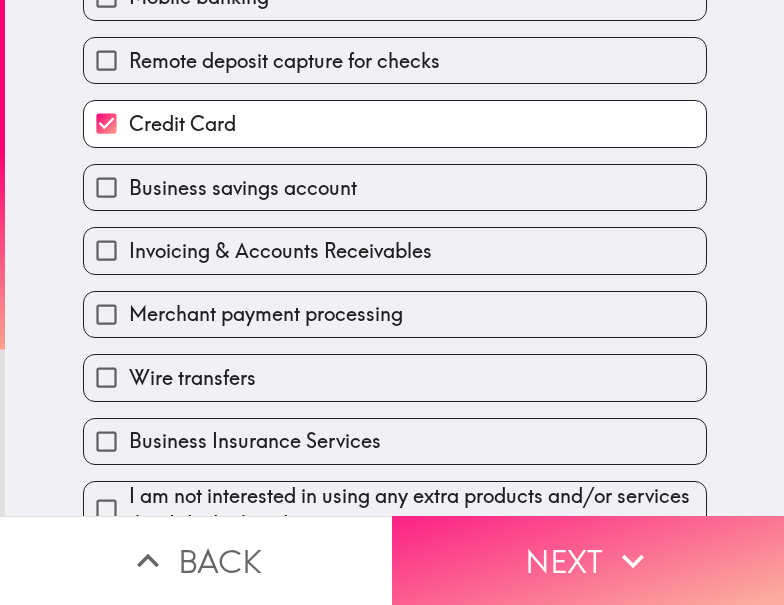 click 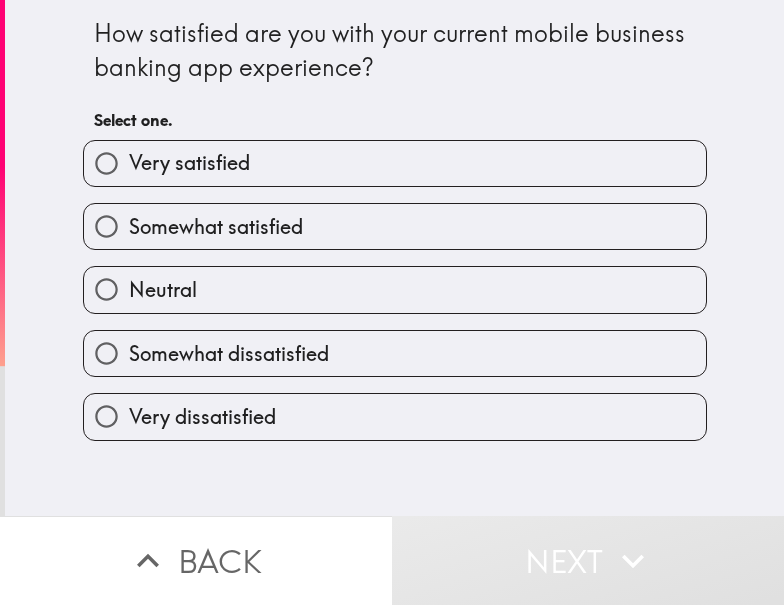 scroll, scrollTop: 0, scrollLeft: 0, axis: both 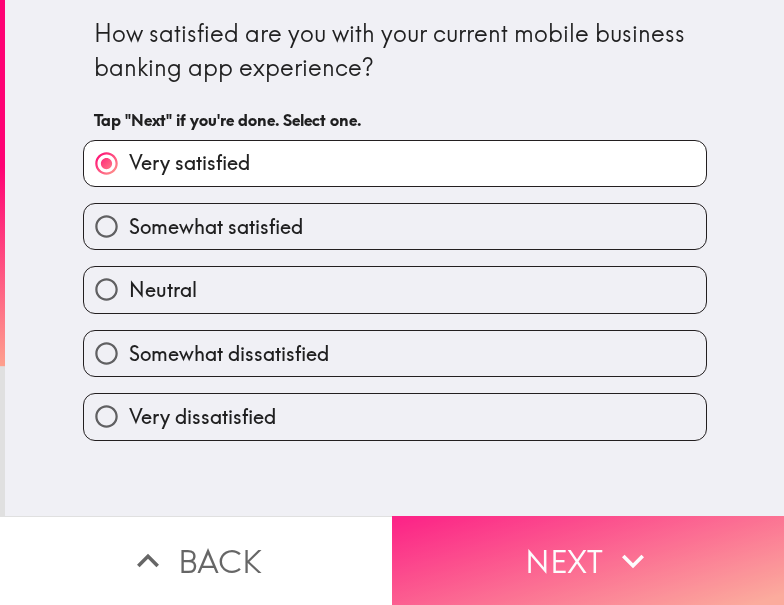 click 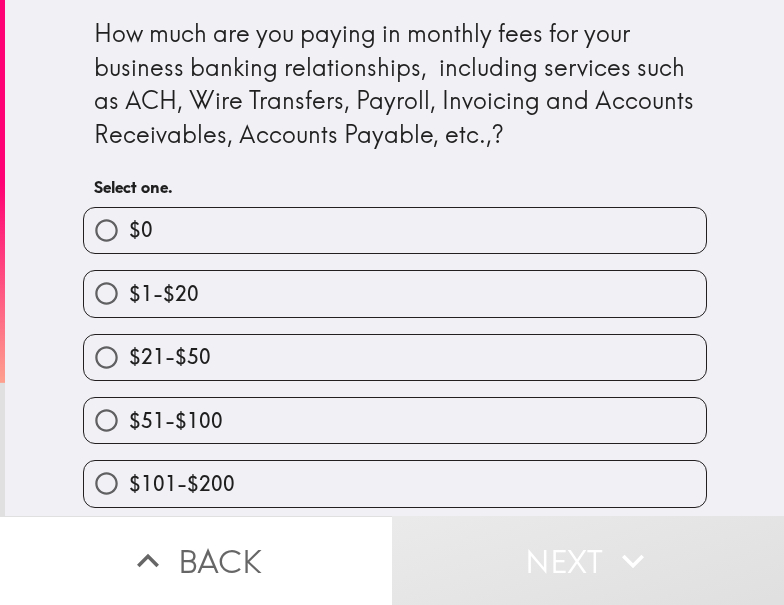 drag, startPoint x: 348, startPoint y: 347, endPoint x: 327, endPoint y: 384, distance: 42.544094 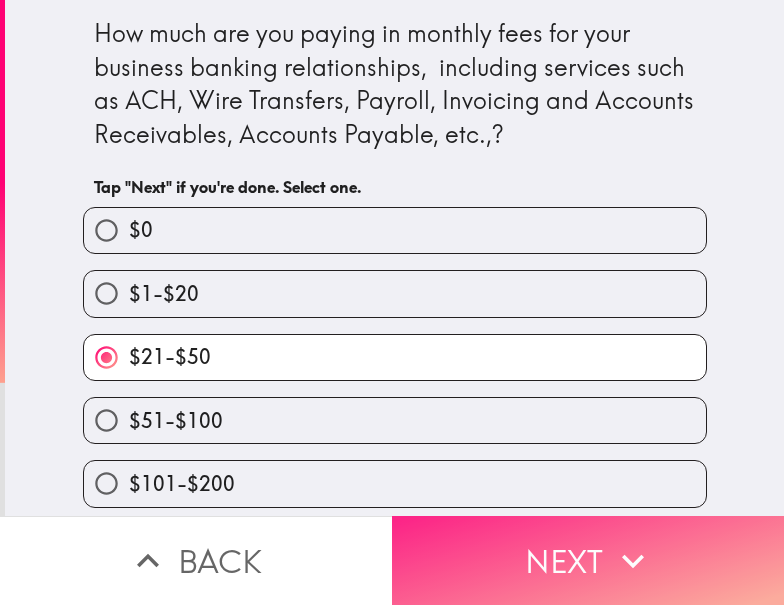 click on "Next" at bounding box center [588, 560] 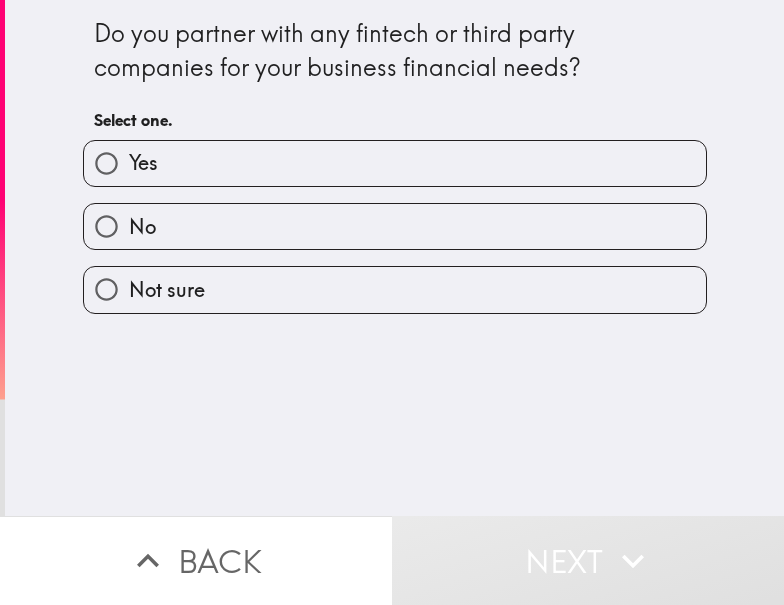 click on "Yes" at bounding box center [395, 163] 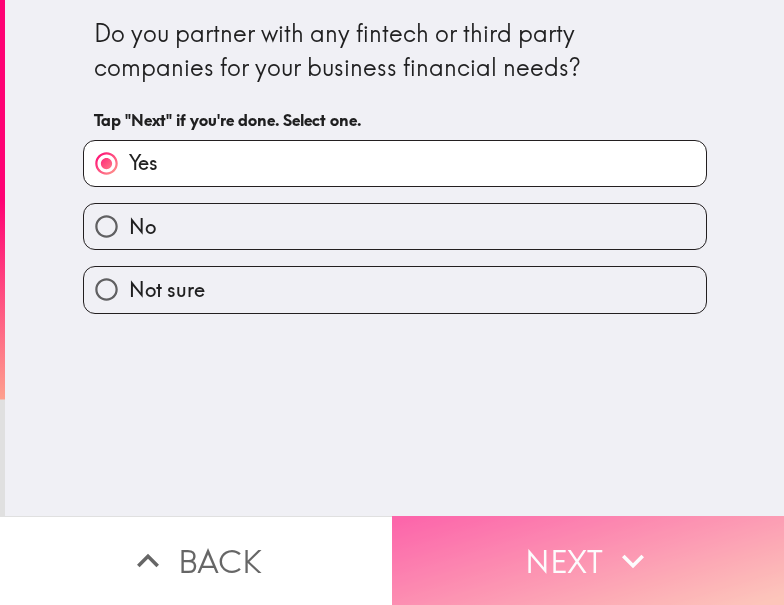 click on "Next" at bounding box center [588, 560] 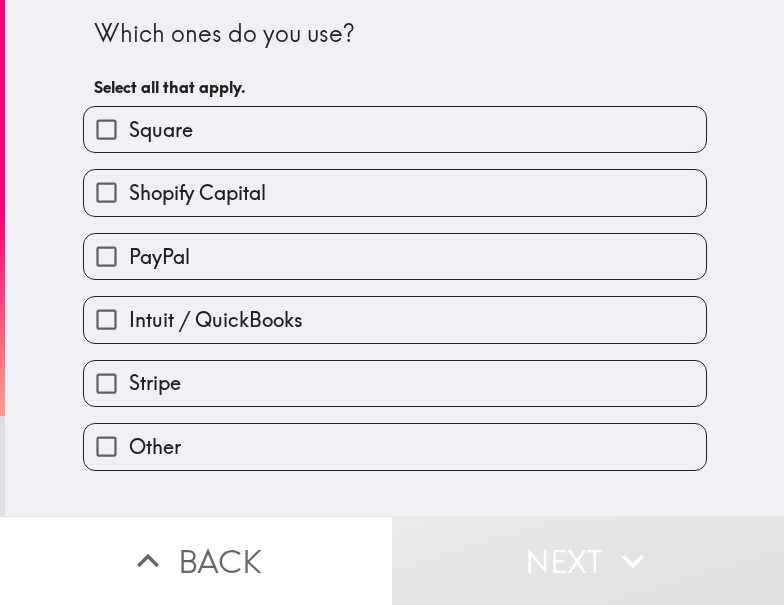 click on "PayPal" at bounding box center [395, 256] 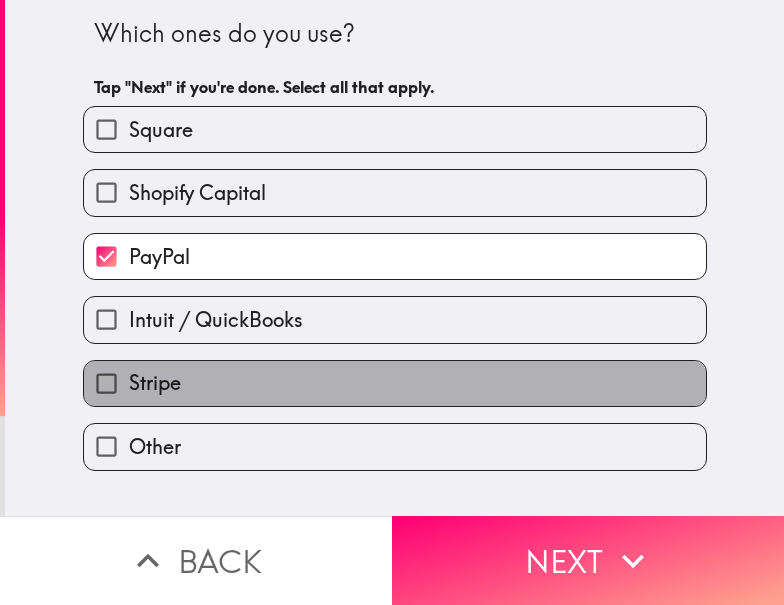 click on "Stripe" at bounding box center [395, 383] 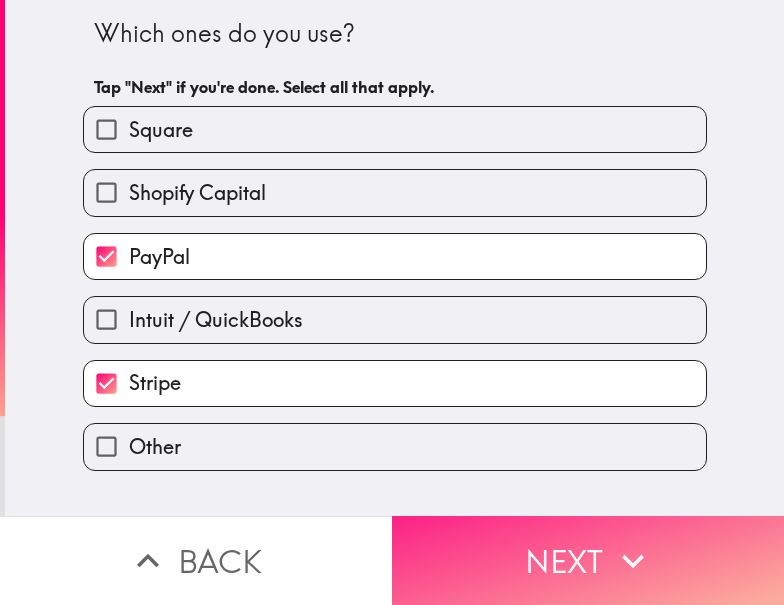 drag, startPoint x: 627, startPoint y: 533, endPoint x: 537, endPoint y: 572, distance: 98.08669 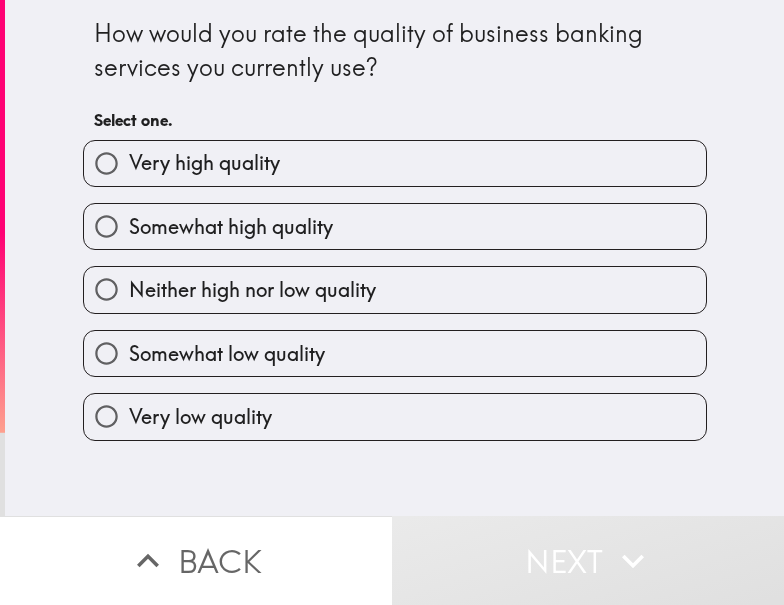 click on "Very high quality" at bounding box center [204, 163] 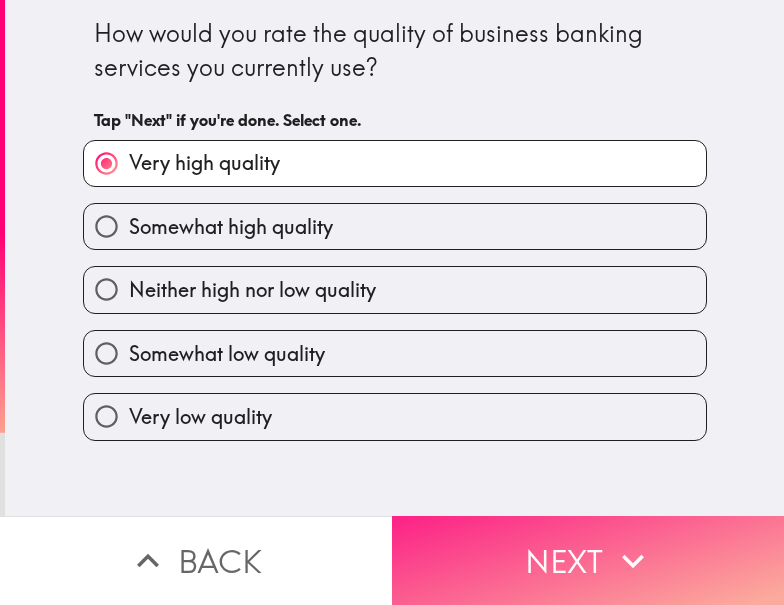 click 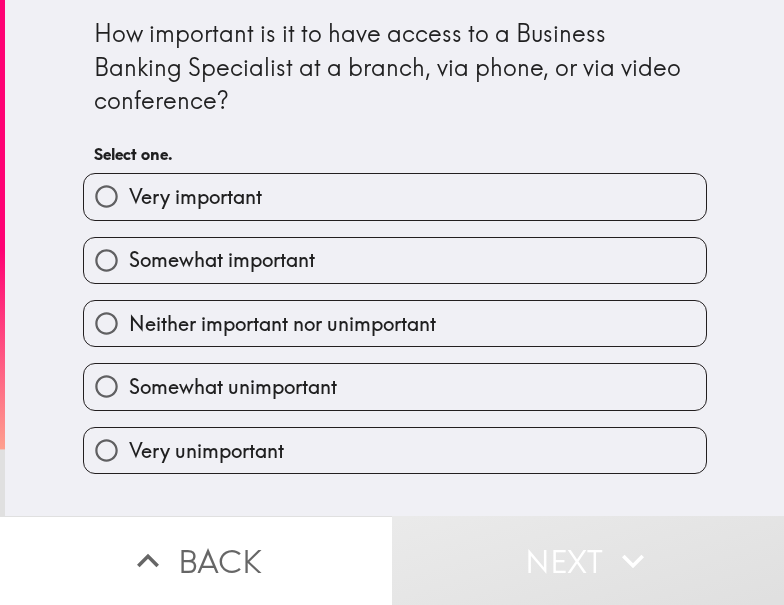click on "Very important" at bounding box center (395, 196) 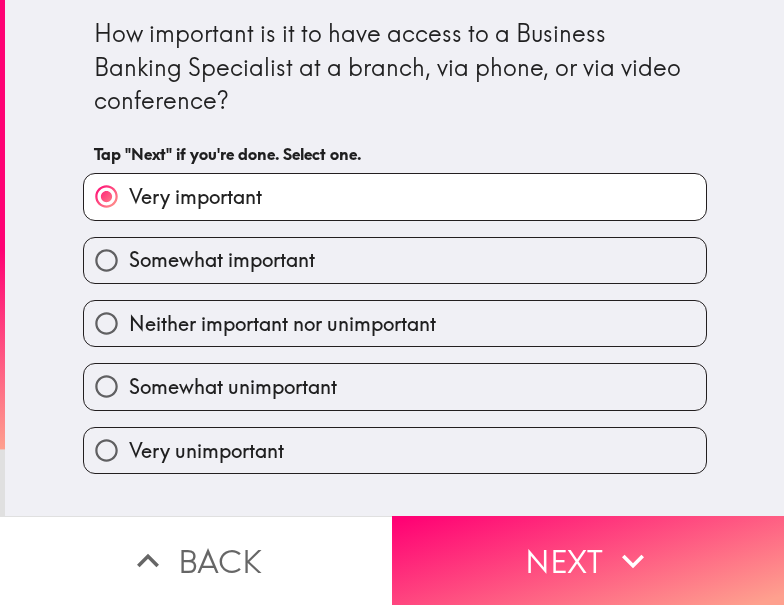 drag, startPoint x: 545, startPoint y: 542, endPoint x: 382, endPoint y: 589, distance: 169.6408 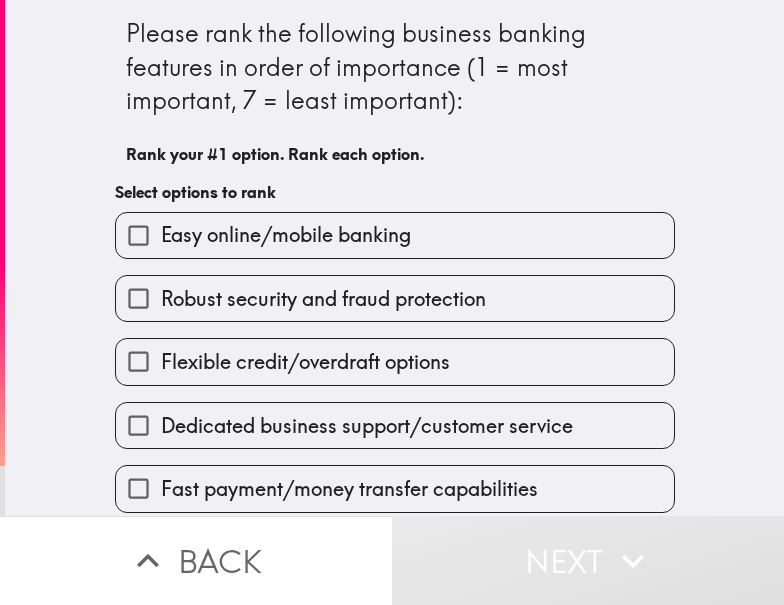 click on "Dedicated business support/customer service" at bounding box center (367, 426) 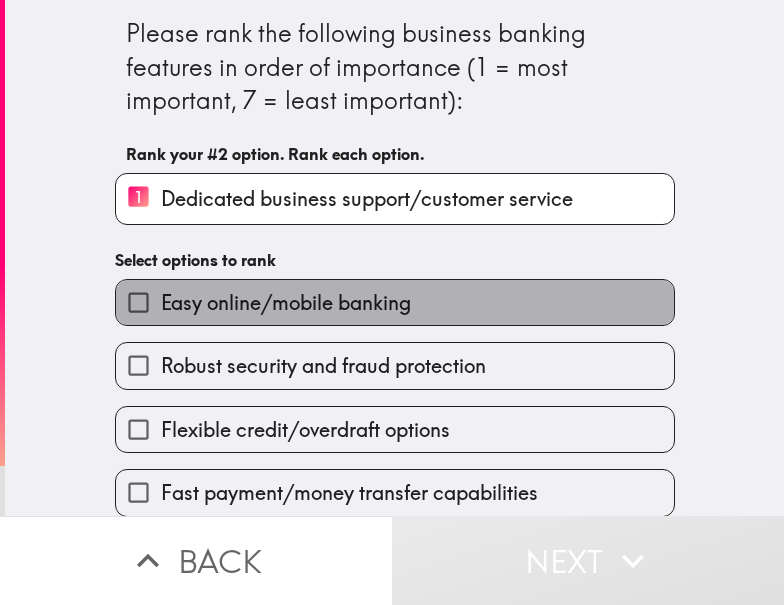 click on "Easy online/mobile banking" at bounding box center [395, 302] 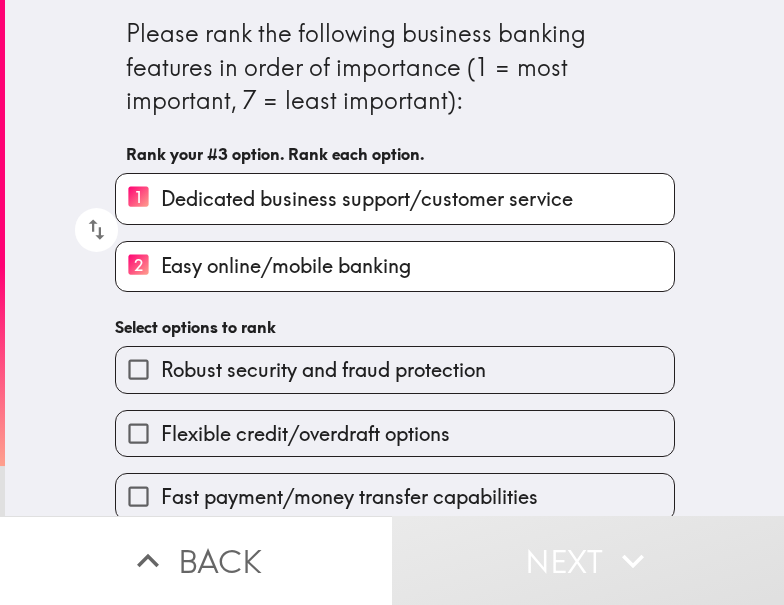 click on "Flexible credit/overdraft options" at bounding box center [387, 425] 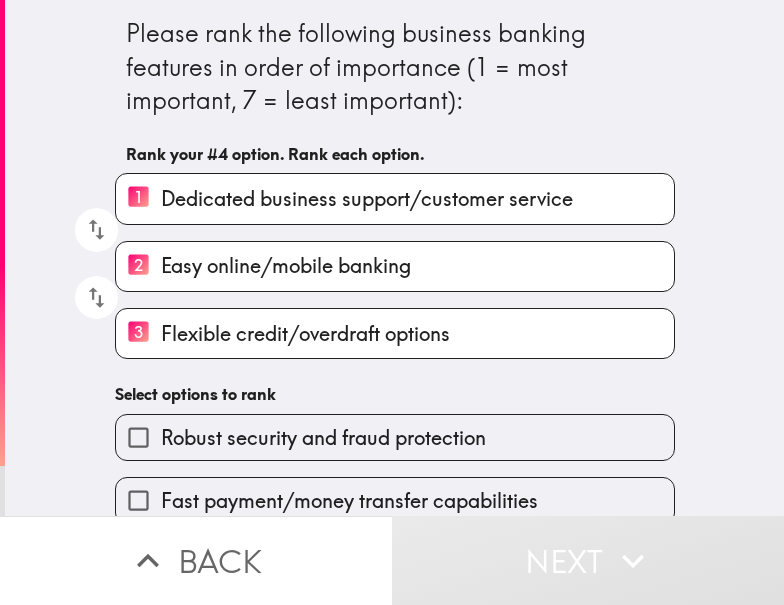 scroll, scrollTop: 153, scrollLeft: 0, axis: vertical 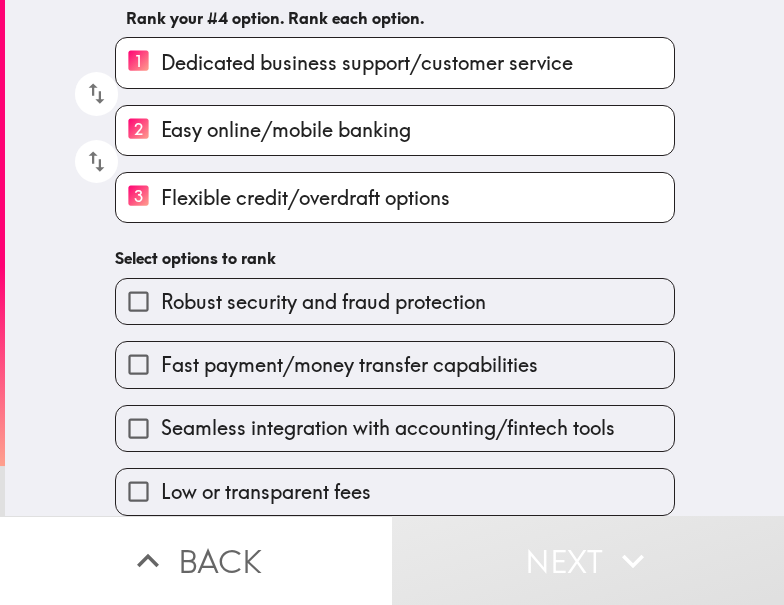 click on "Seamless integration with accounting/fintech tools" at bounding box center [387, 420] 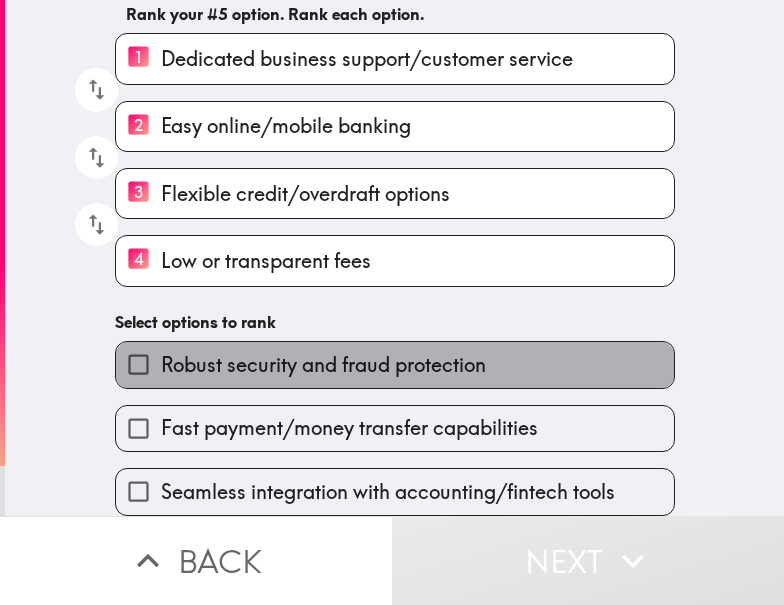 click on "Robust security and fraud protection" at bounding box center [323, 365] 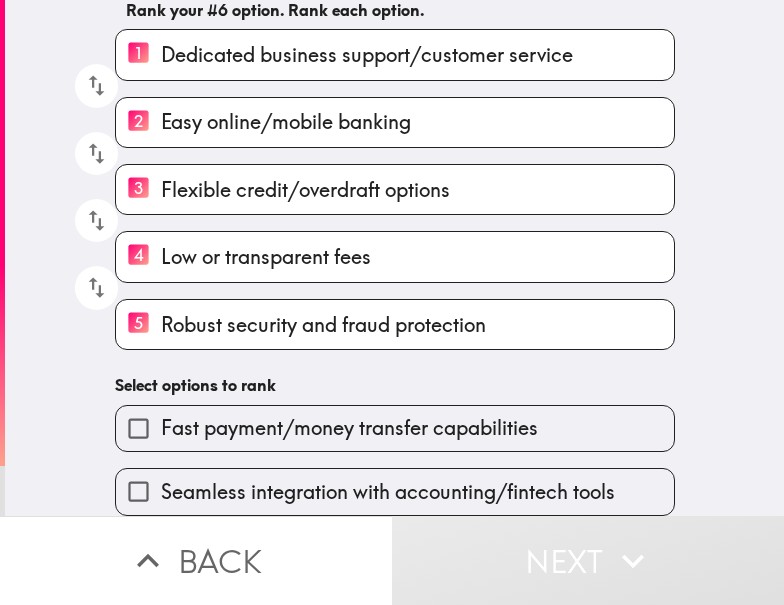 click on "Seamless integration with accounting/fintech tools" at bounding box center (387, 483) 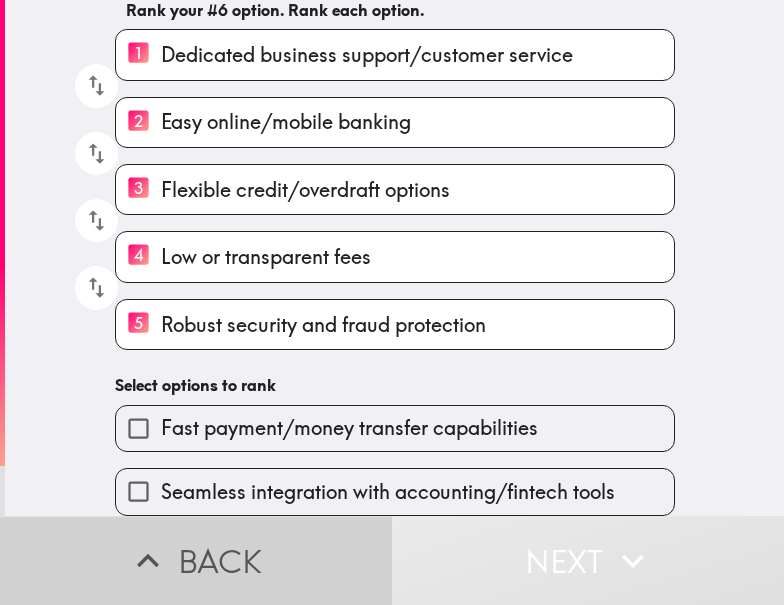 click on "Back" at bounding box center (196, 560) 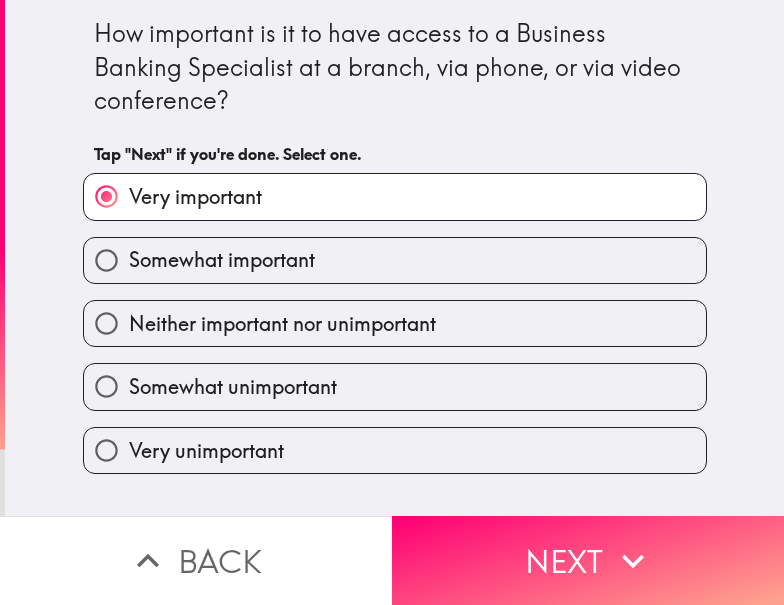 scroll, scrollTop: 0, scrollLeft: 0, axis: both 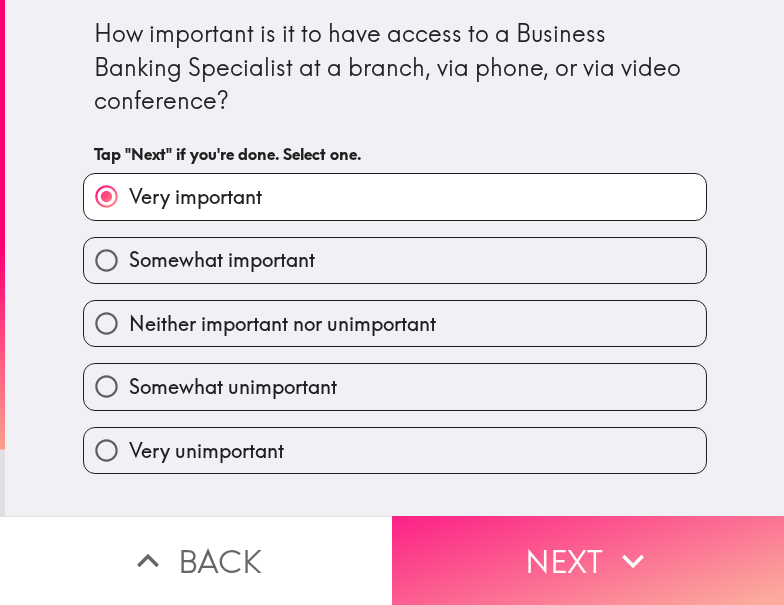 click on "Next" at bounding box center (588, 560) 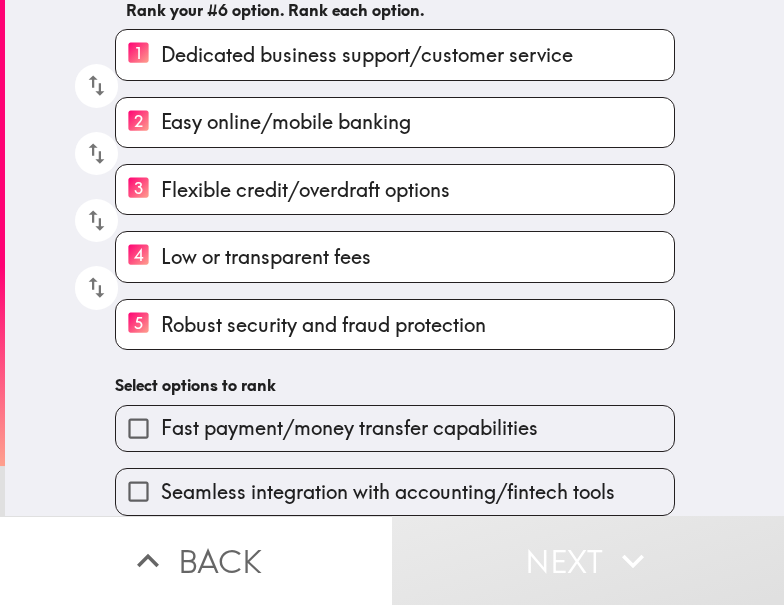 click on "Fast payment/money transfer capabilities" at bounding box center [349, 428] 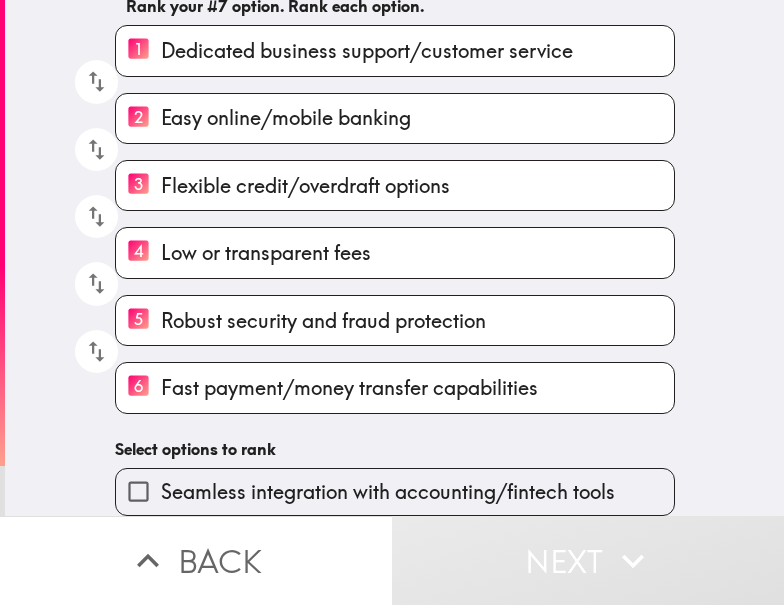 click on "Seamless integration with accounting/fintech tools" at bounding box center [388, 492] 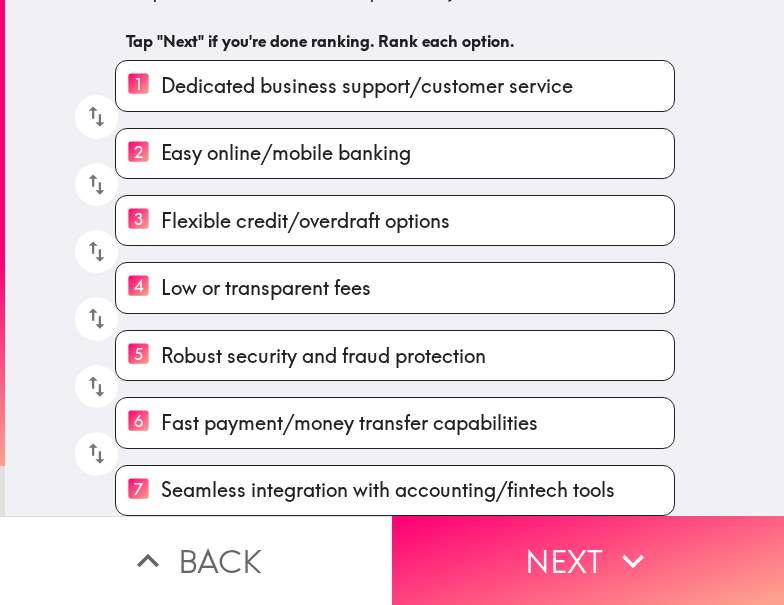scroll, scrollTop: 130, scrollLeft: 0, axis: vertical 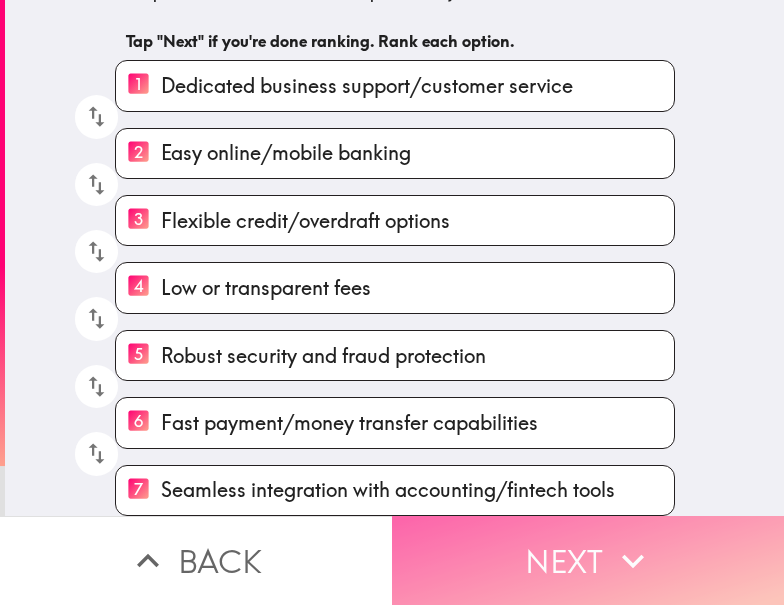 click on "Next" at bounding box center [588, 560] 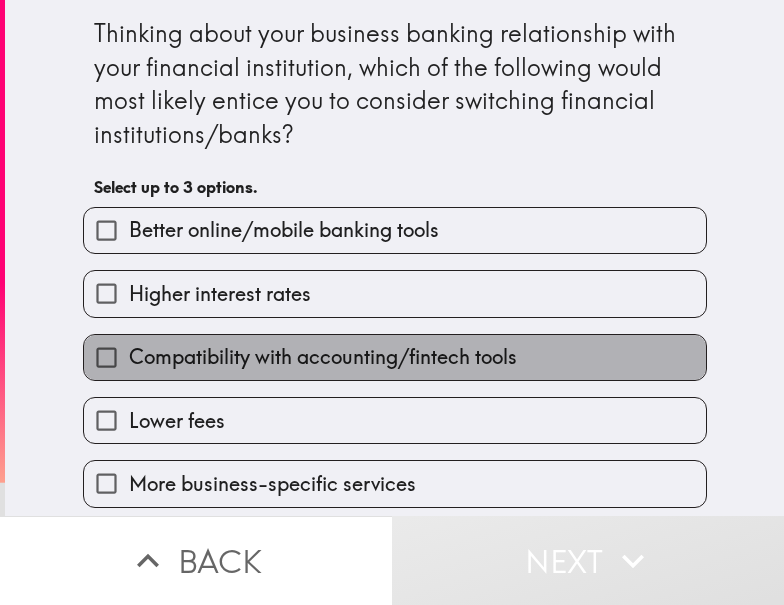 click on "Compatibility with accounting/fintech tools" at bounding box center [323, 357] 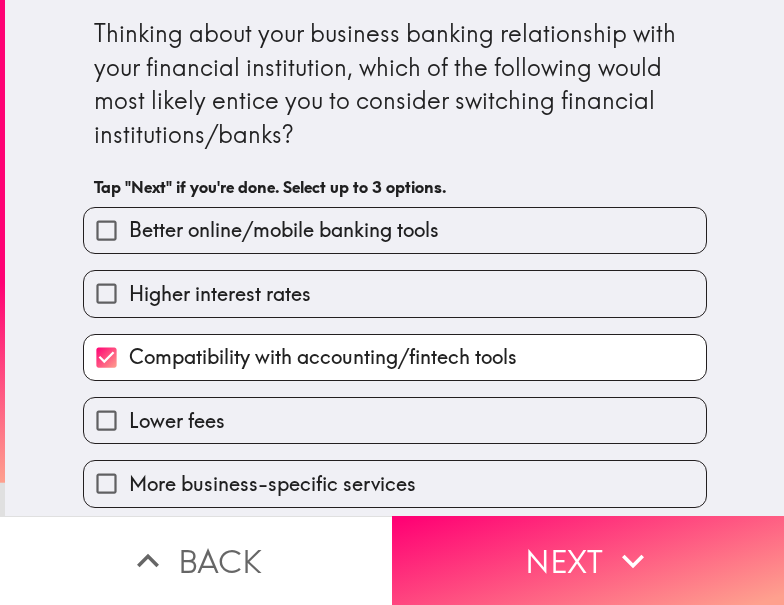 click on "Lower fees" at bounding box center (395, 420) 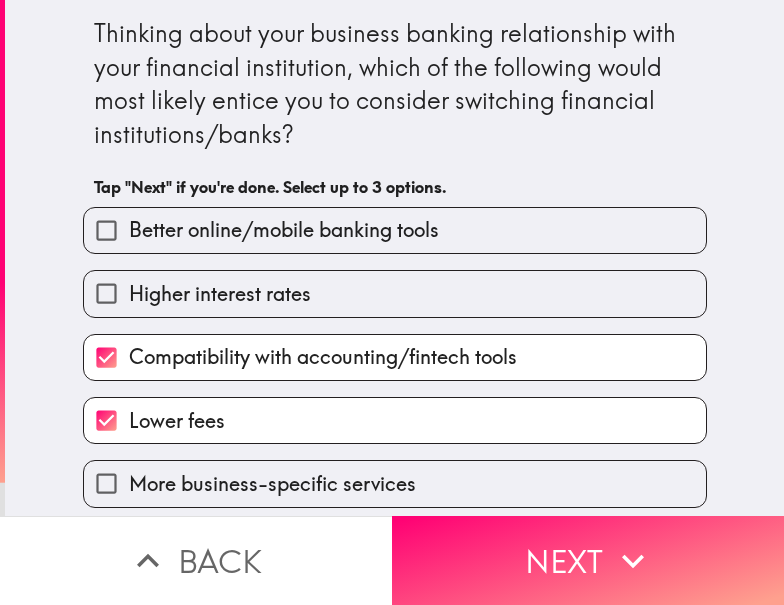 click on "Higher interest rates" at bounding box center (387, 285) 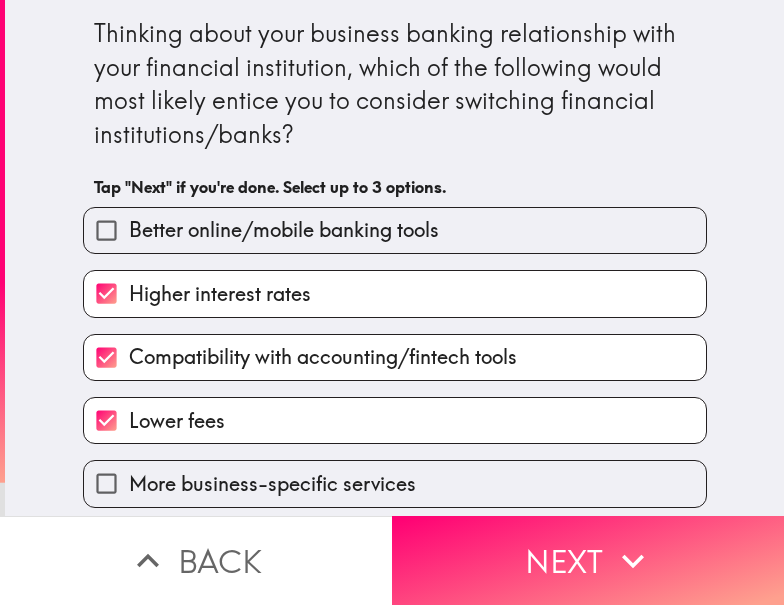 scroll, scrollTop: 199, scrollLeft: 0, axis: vertical 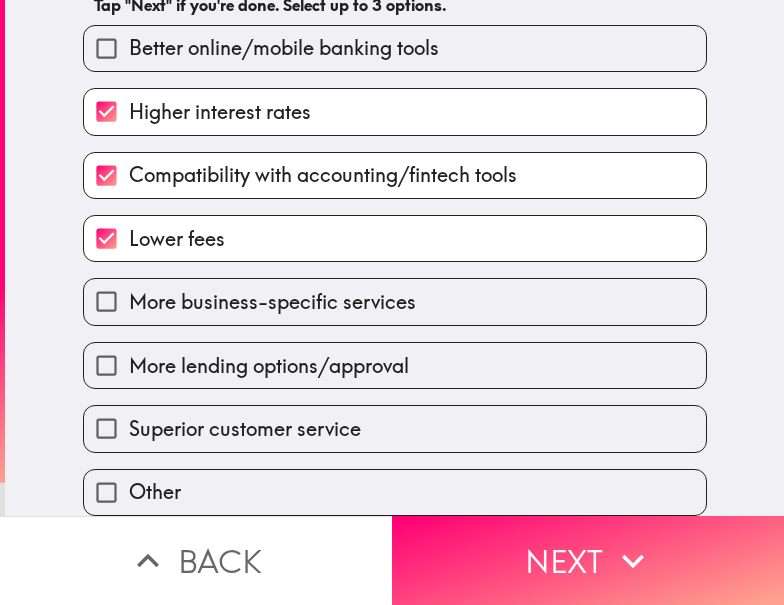 click on "Next" at bounding box center [588, 560] 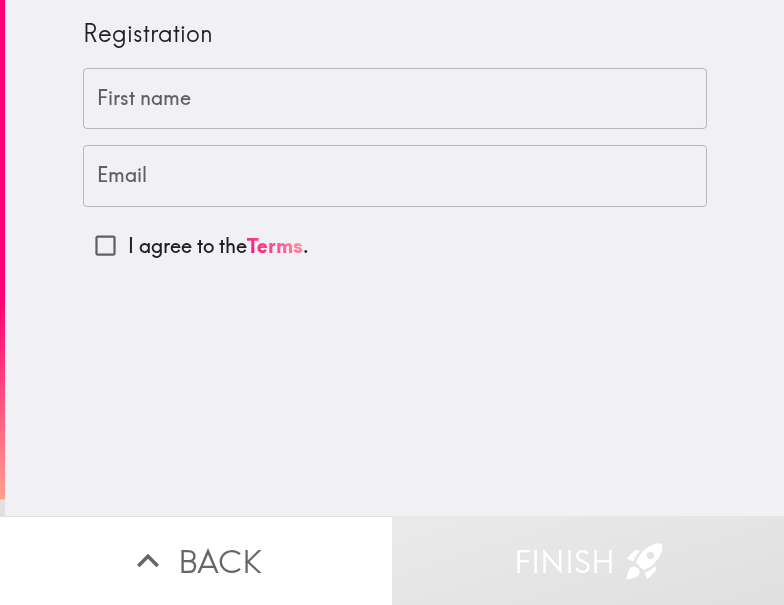 scroll, scrollTop: 0, scrollLeft: 0, axis: both 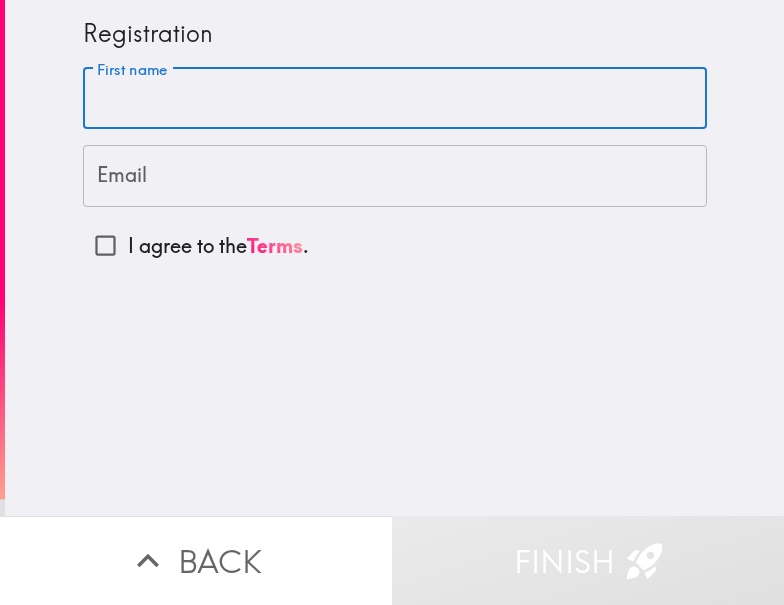 paste on "[FIRST]	[LAST]" 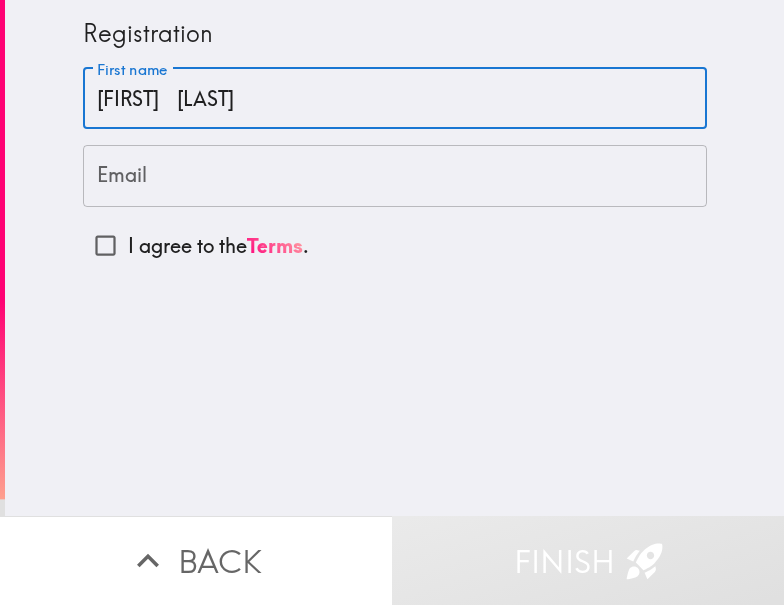 type on "[FIRST]	[LAST]" 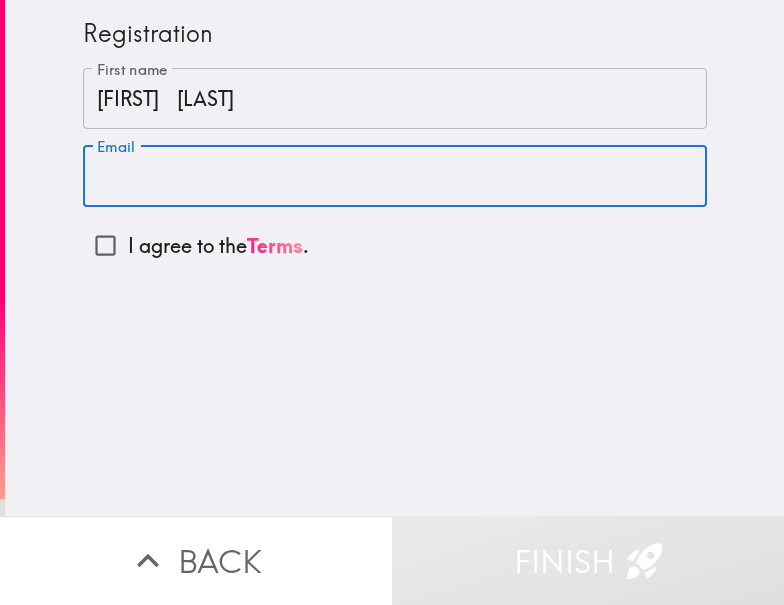 click on "Email" at bounding box center (395, 176) 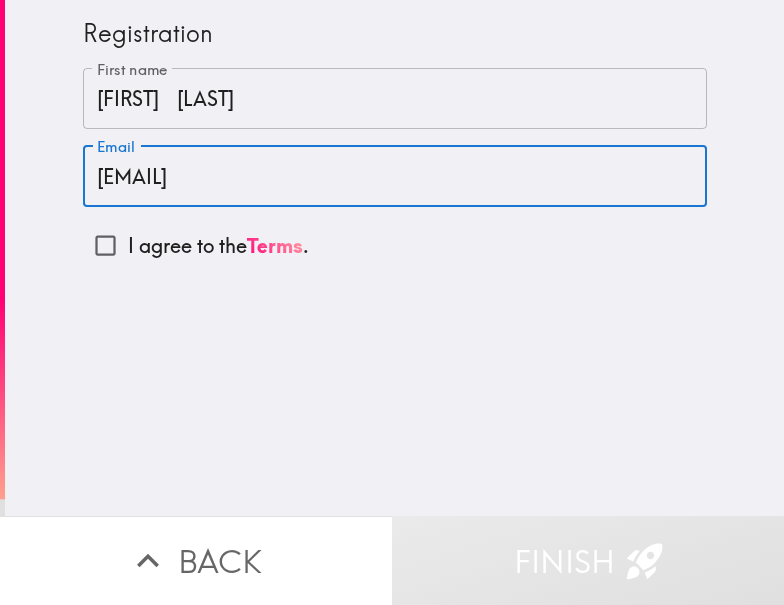 type on "[EMAIL]" 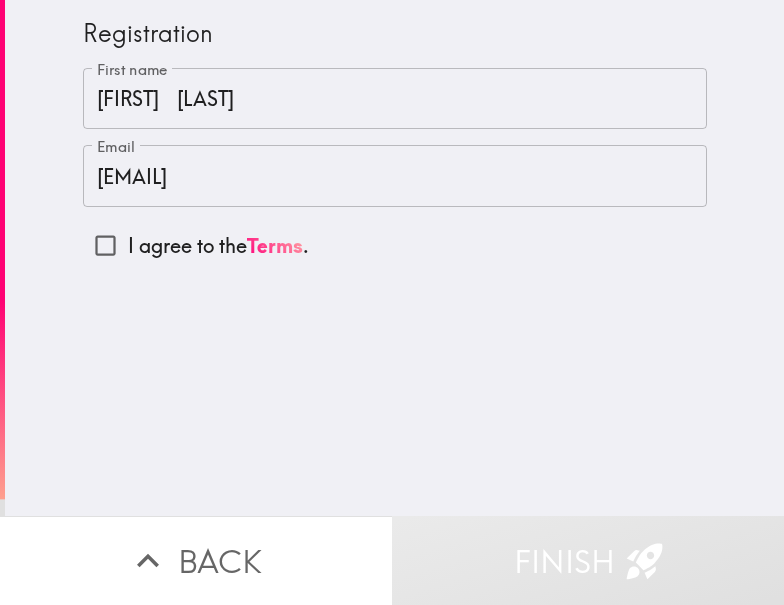 click on "[FIRST]	[LAST]" at bounding box center [395, 99] 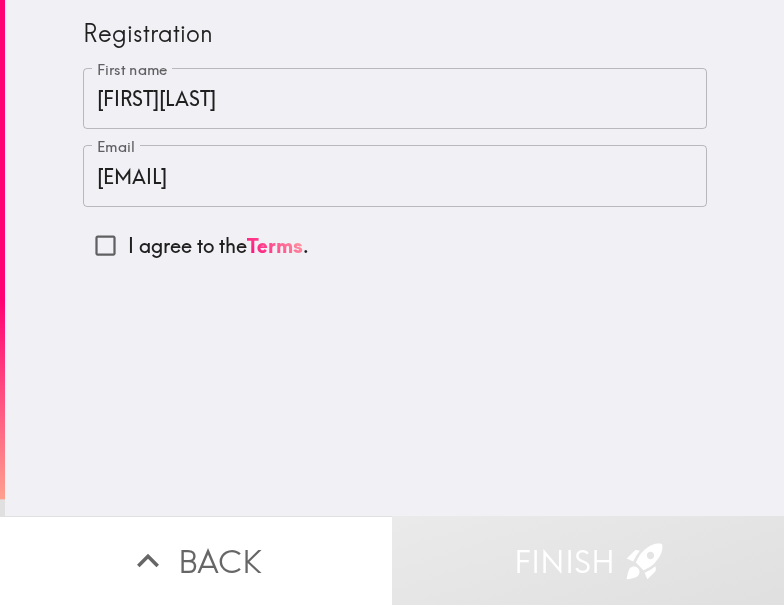 click on "[FIRST][LAST]" at bounding box center [395, 99] 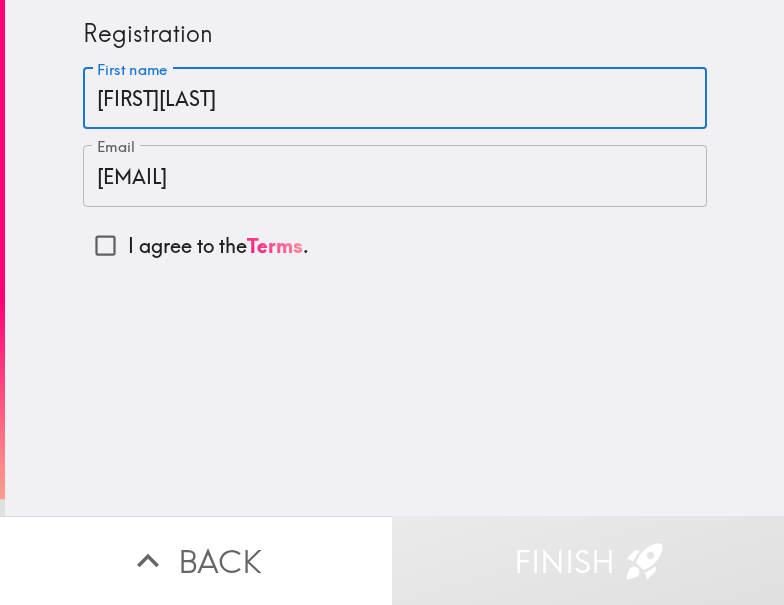 click on "[FIRST][LAST]" at bounding box center (395, 99) 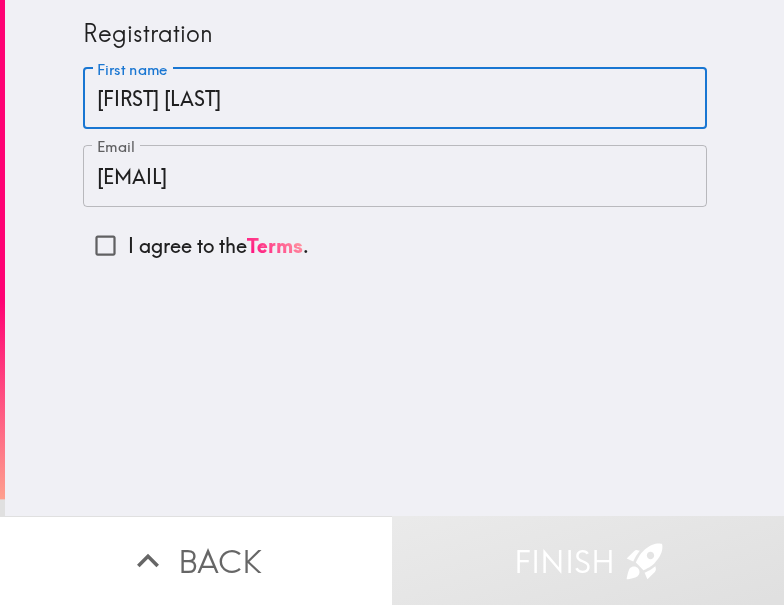 type on "[FIRST] [LAST]" 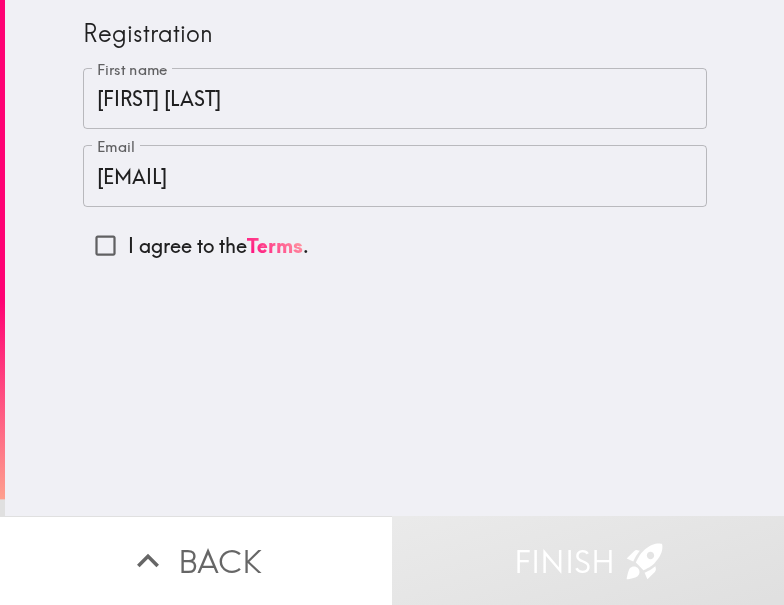 click on "I agree to the  Terms ." at bounding box center (105, 245) 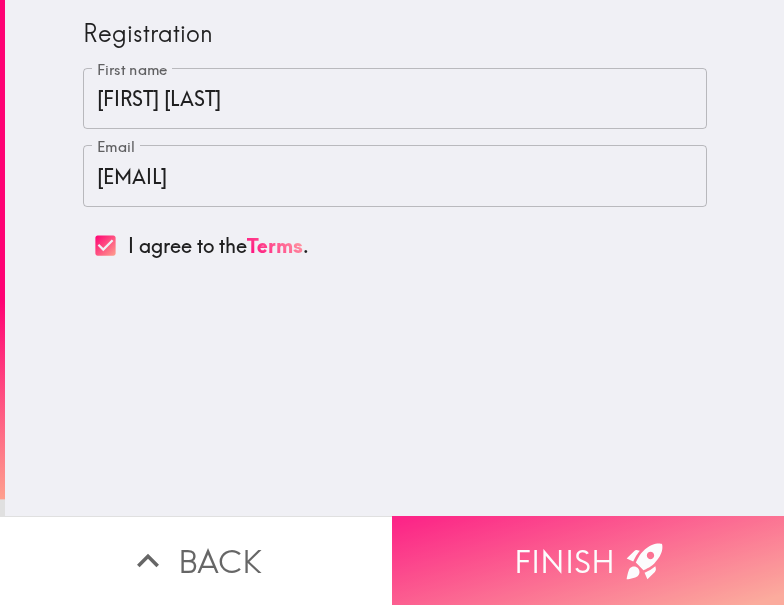 click on "Finish" at bounding box center (588, 560) 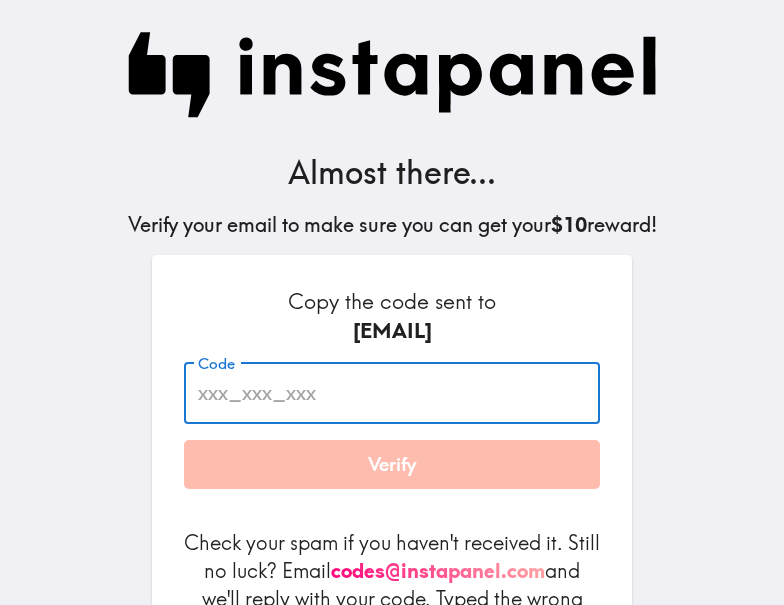 click on "Code" at bounding box center [392, 393] 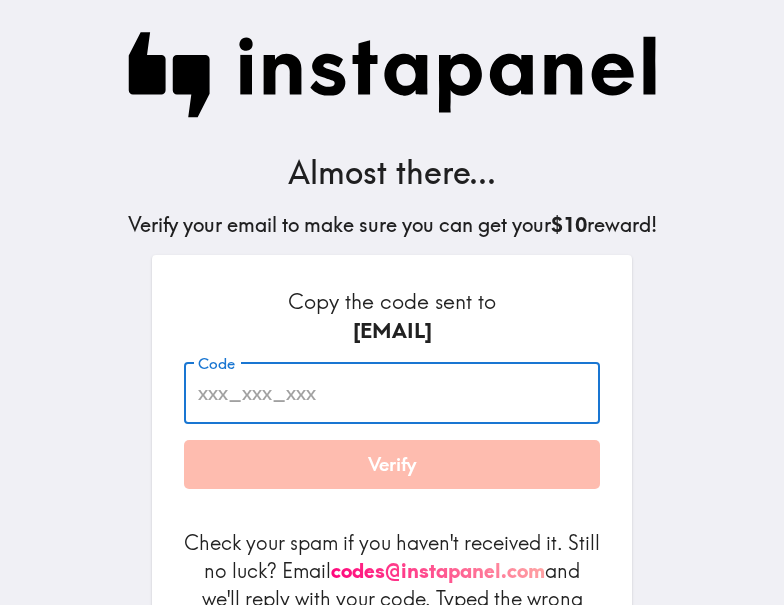paste on "5DD_BB4_8jK" 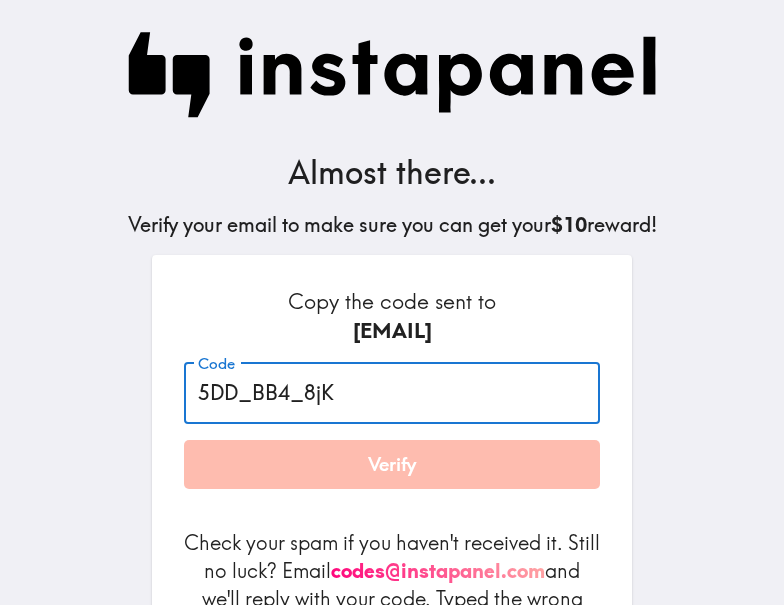 type on "5DD_BB4_8jK" 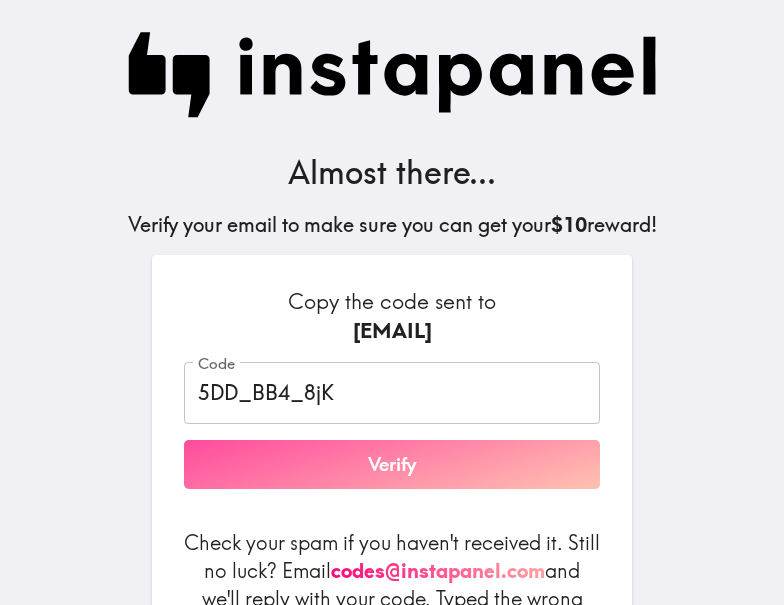 click on "Verify" at bounding box center (392, 465) 